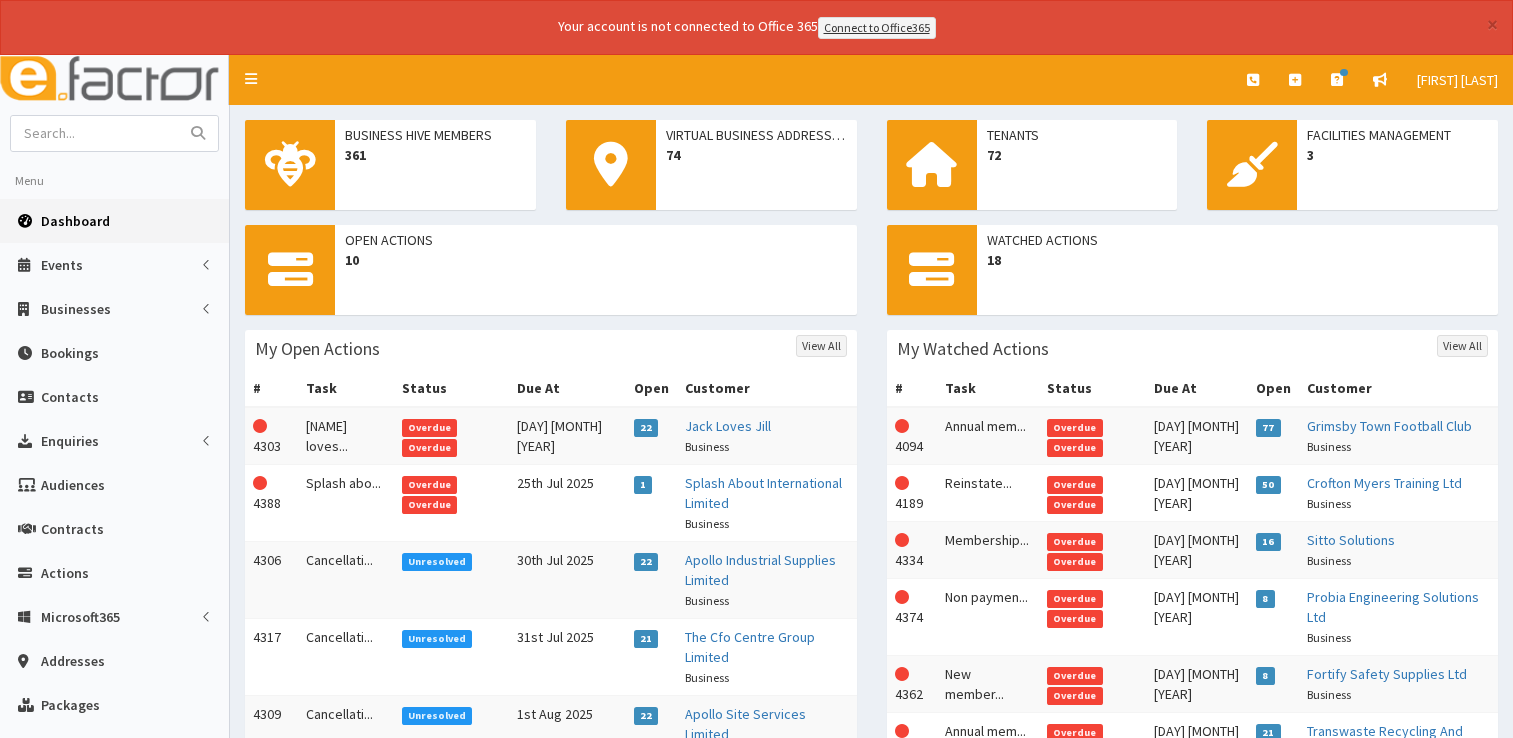 scroll, scrollTop: 0, scrollLeft: 0, axis: both 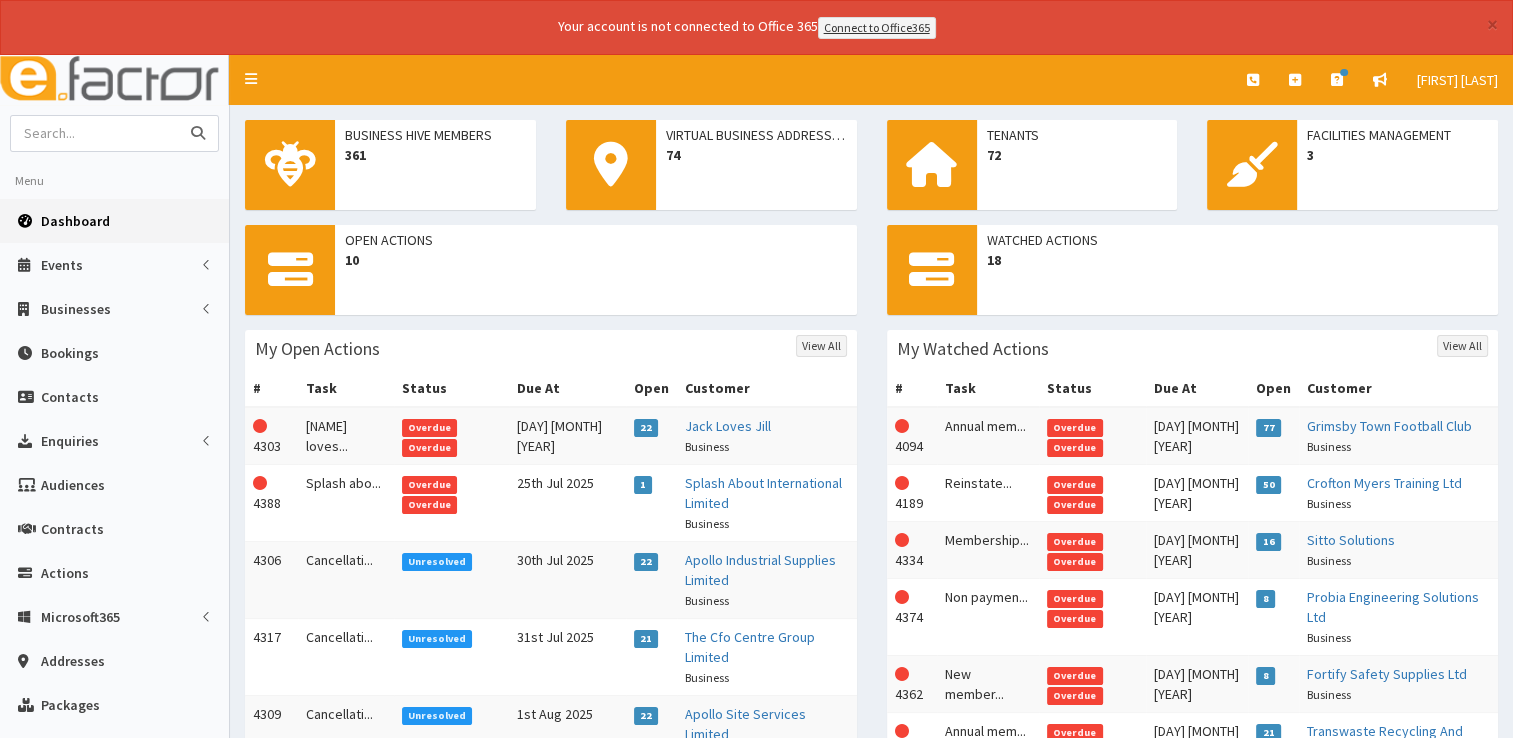 click at bounding box center (95, 133) 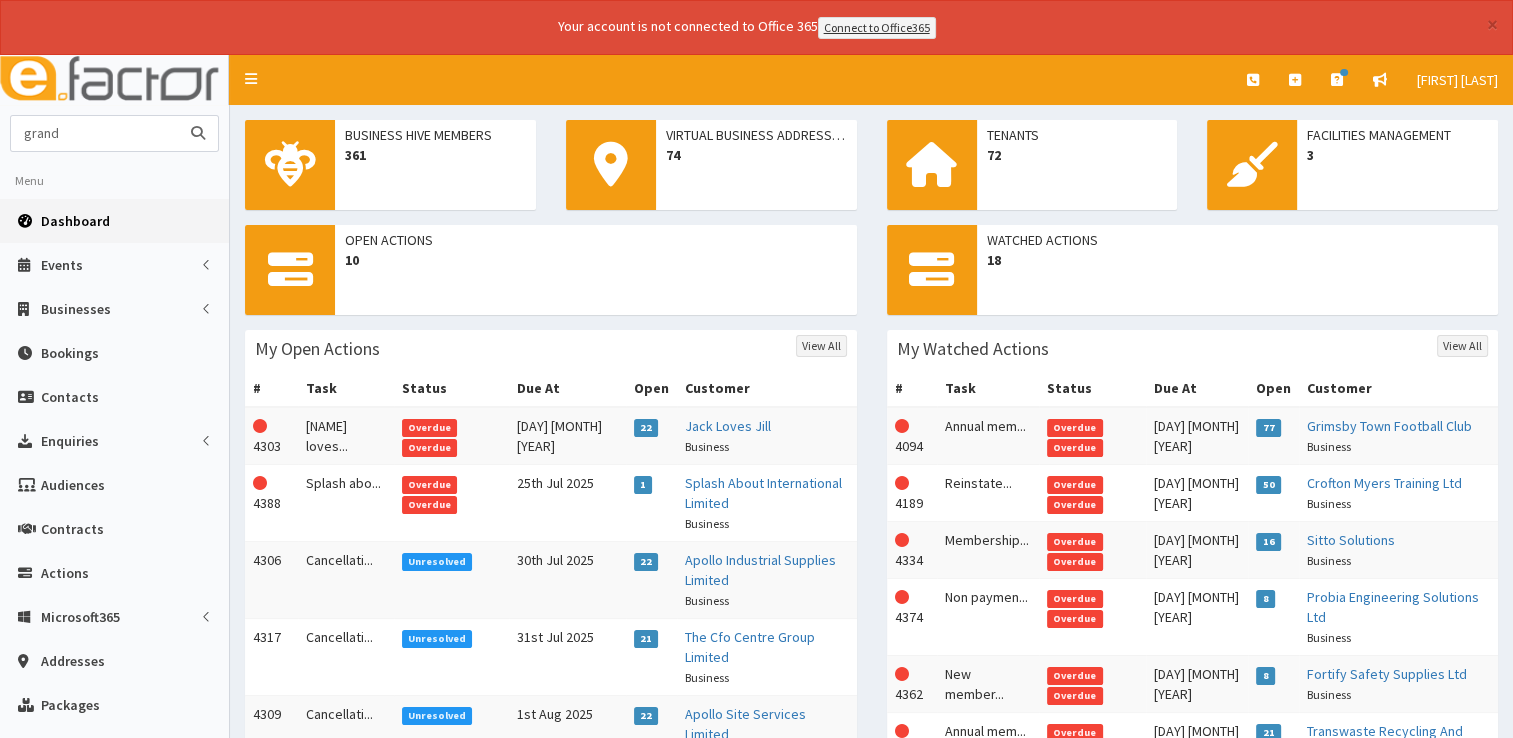 type on "grand" 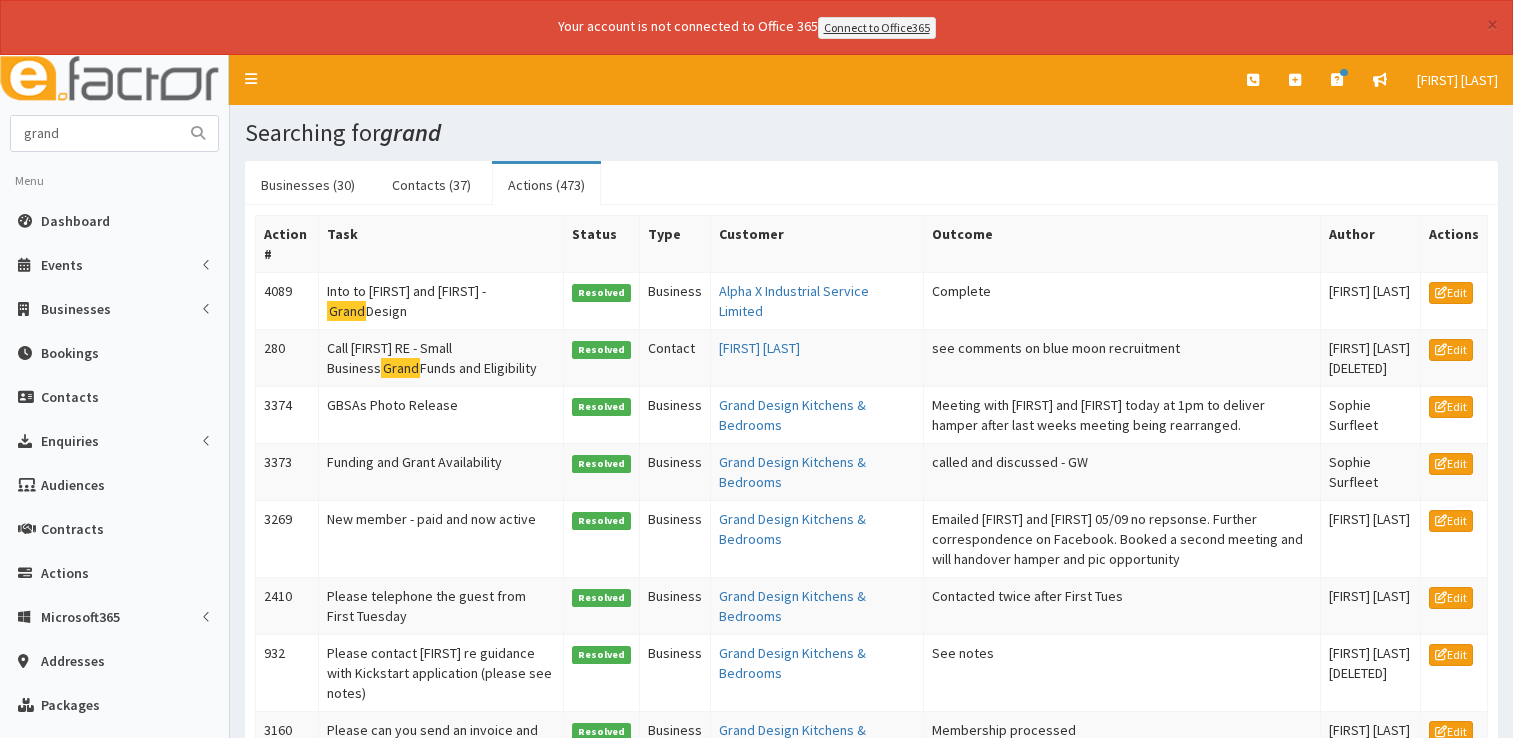 scroll, scrollTop: 0, scrollLeft: 0, axis: both 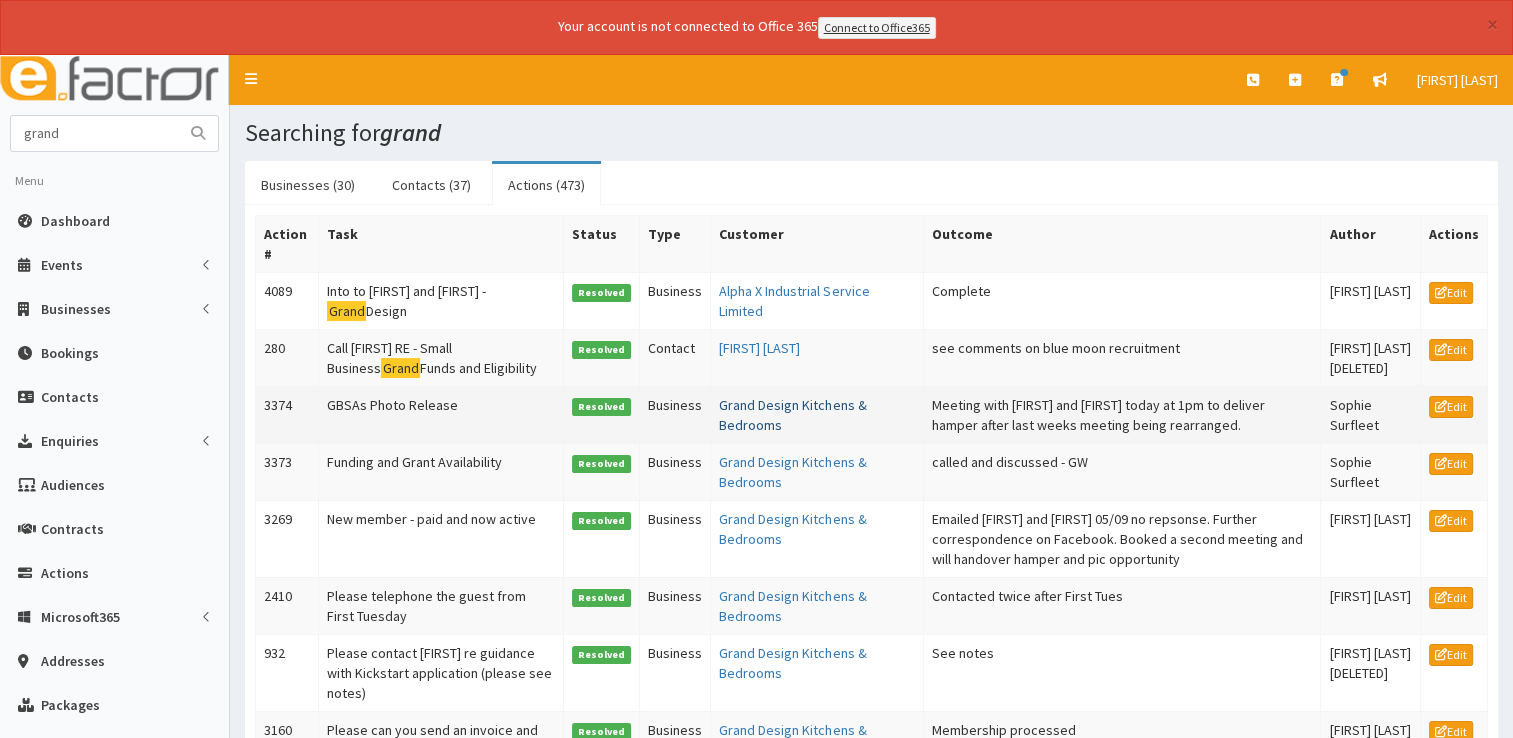 click on "Grand Design Kitchens & Bedrooms" at bounding box center (792, 415) 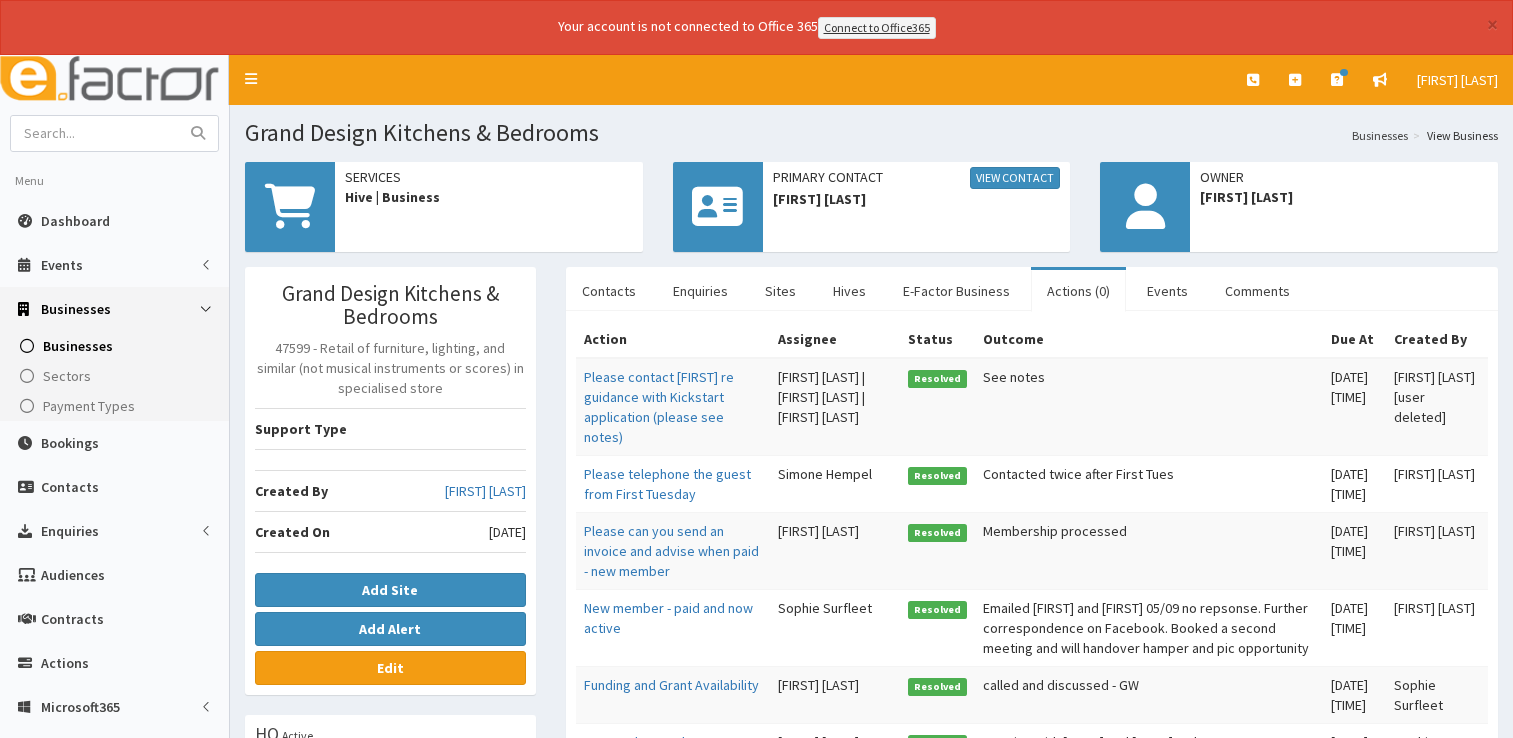 scroll, scrollTop: 0, scrollLeft: 0, axis: both 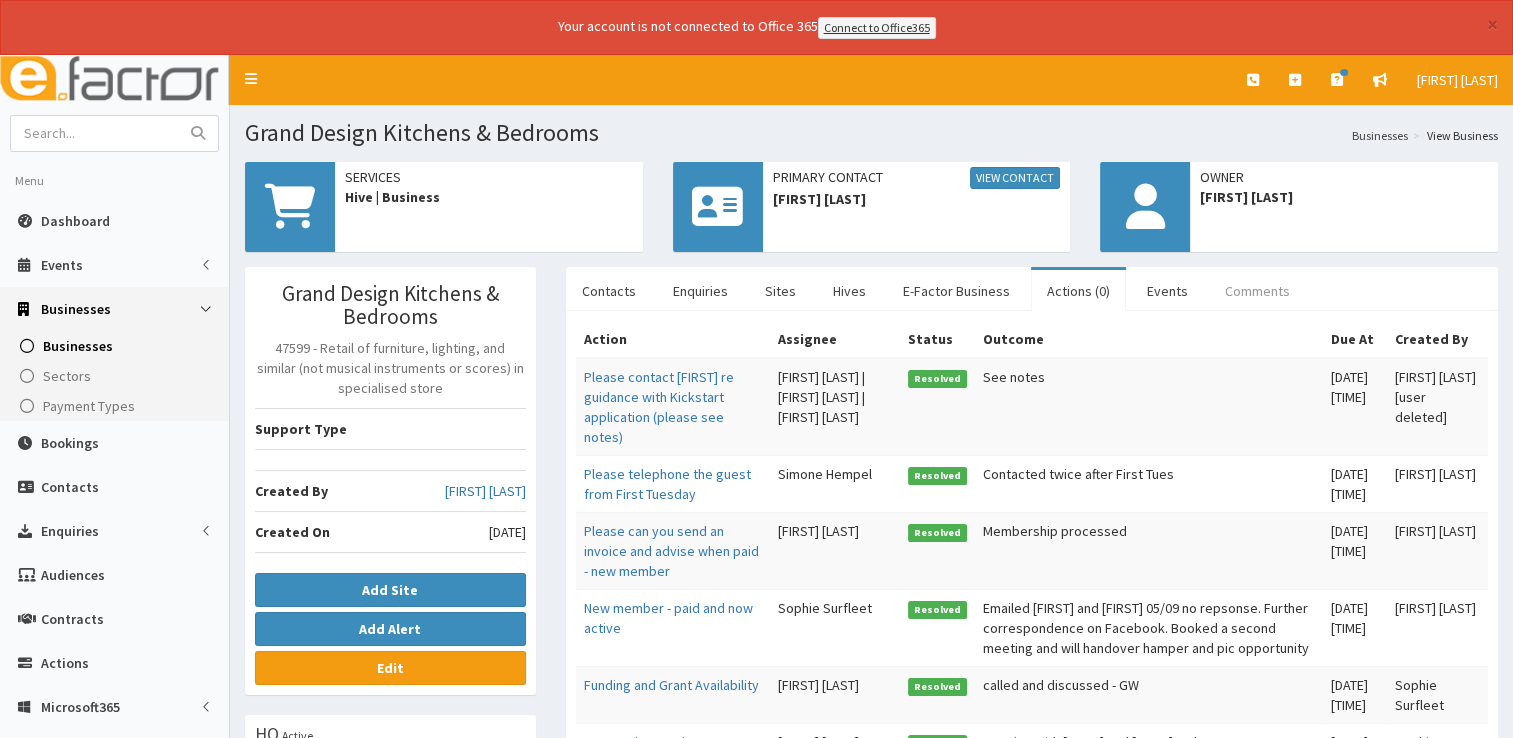click on "Comments" at bounding box center [1257, 291] 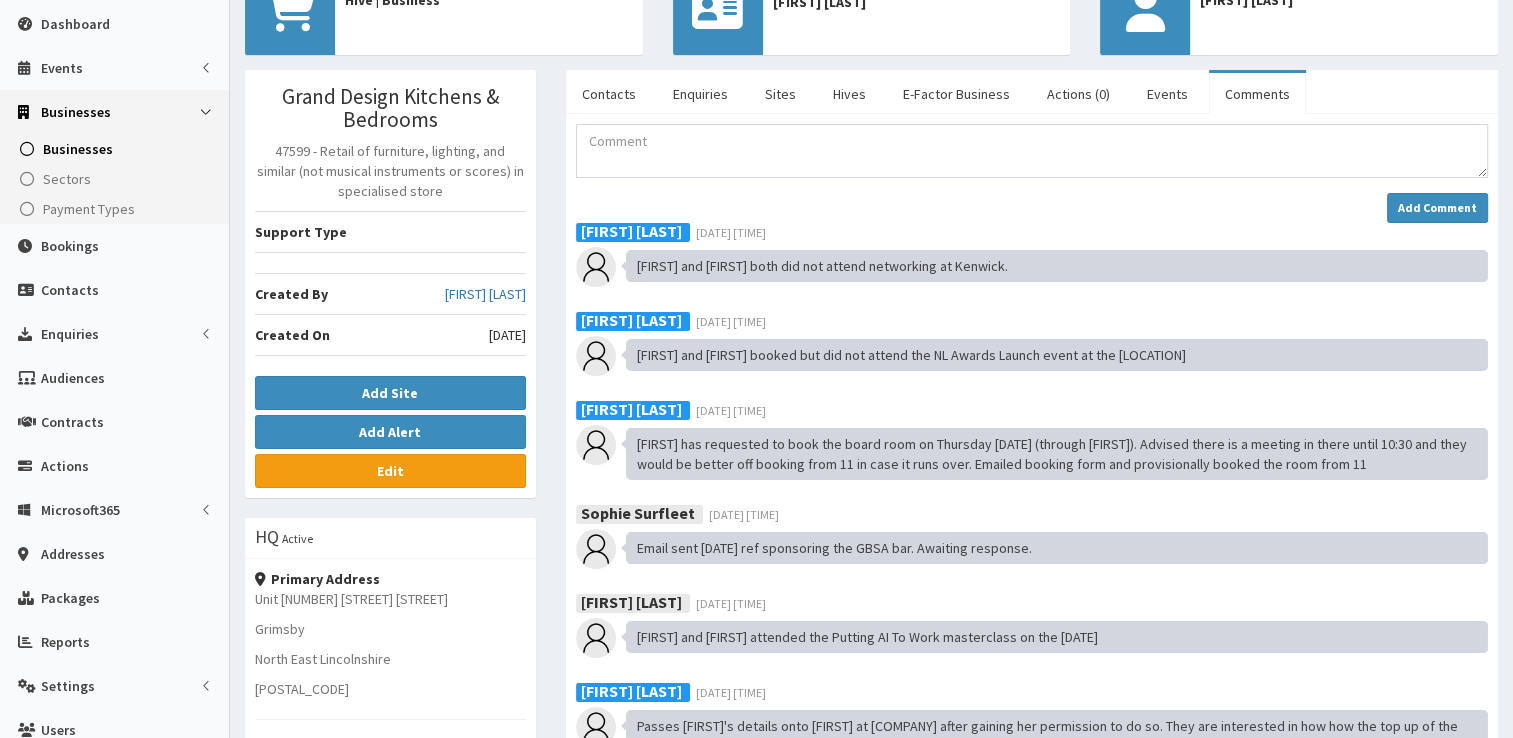 scroll, scrollTop: 0, scrollLeft: 0, axis: both 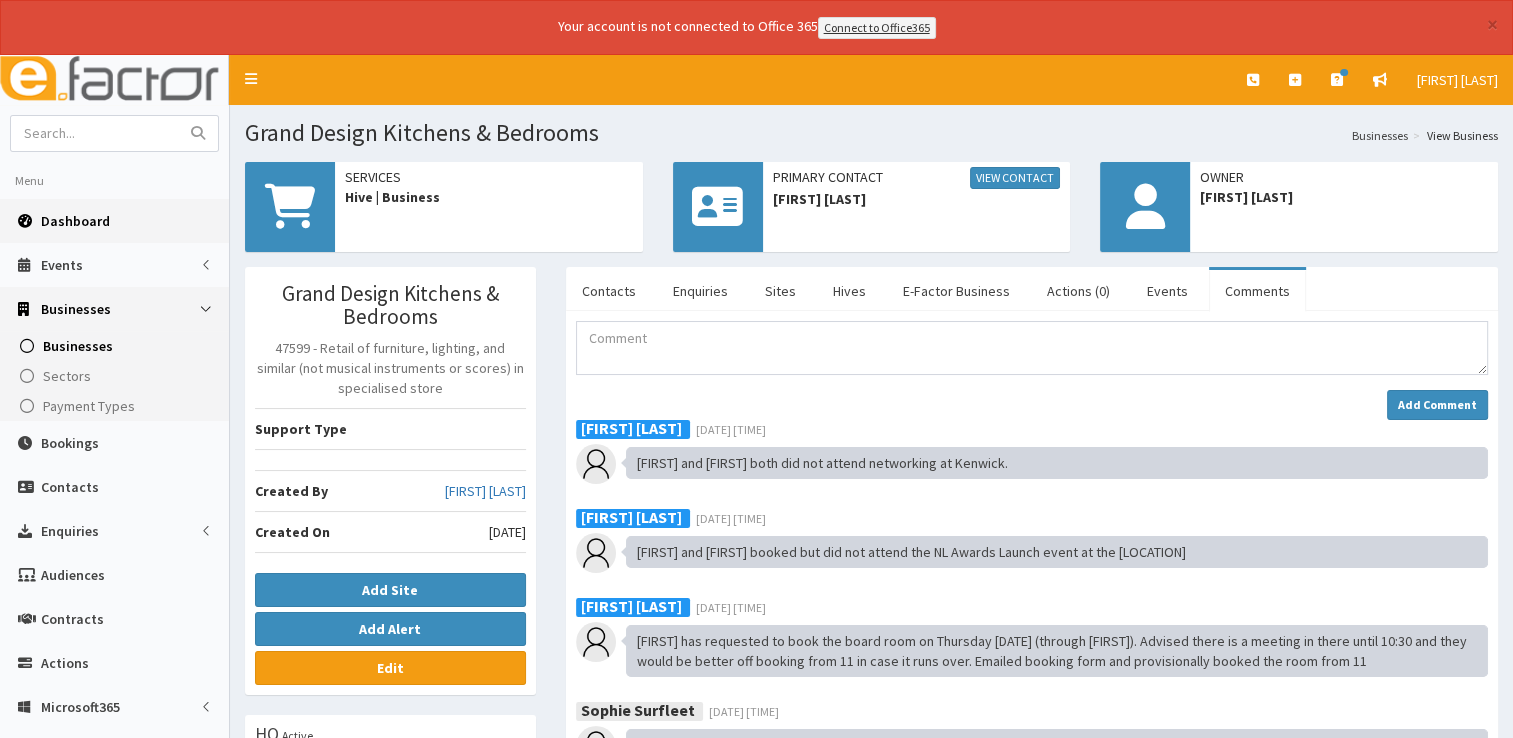click on "Dashboard" at bounding box center (75, 221) 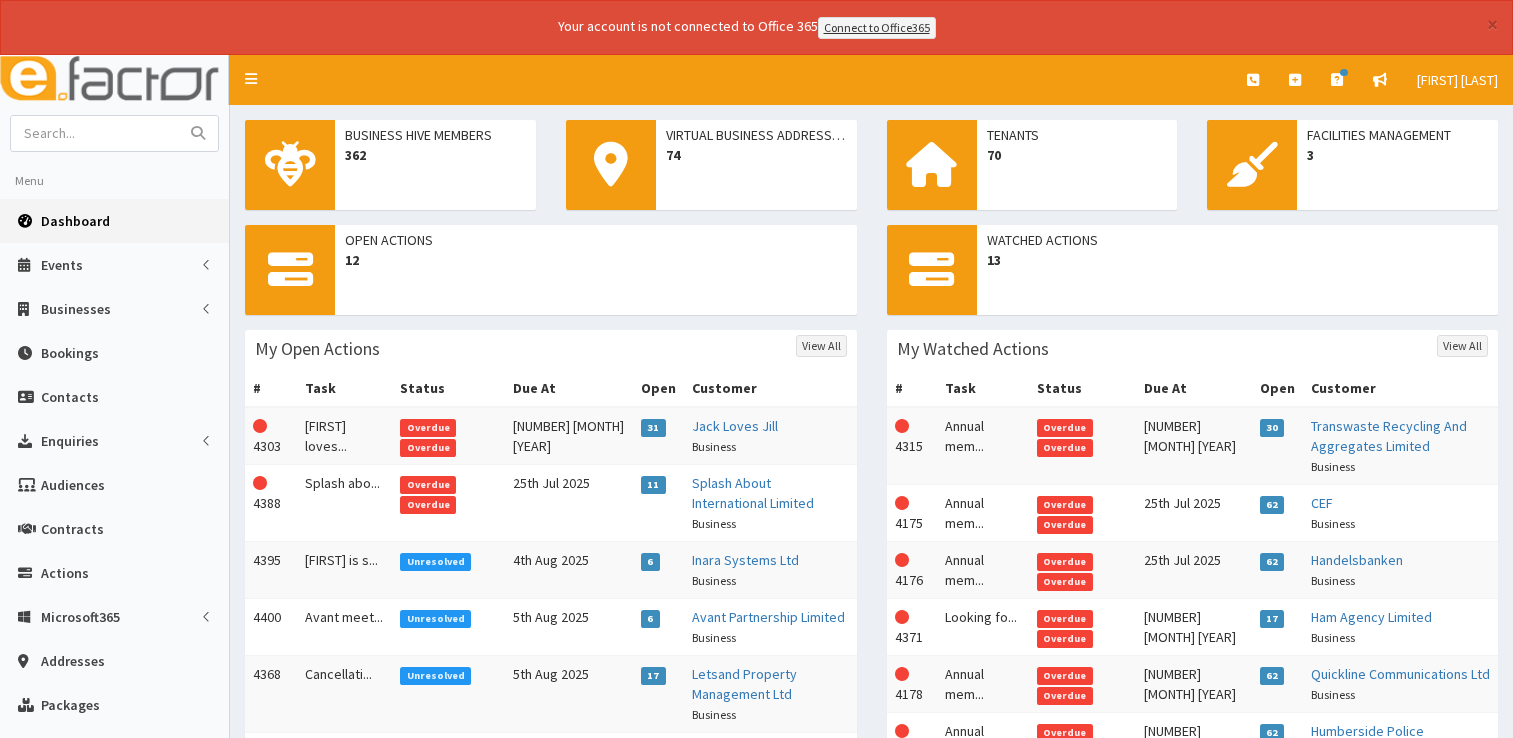 scroll, scrollTop: 0, scrollLeft: 0, axis: both 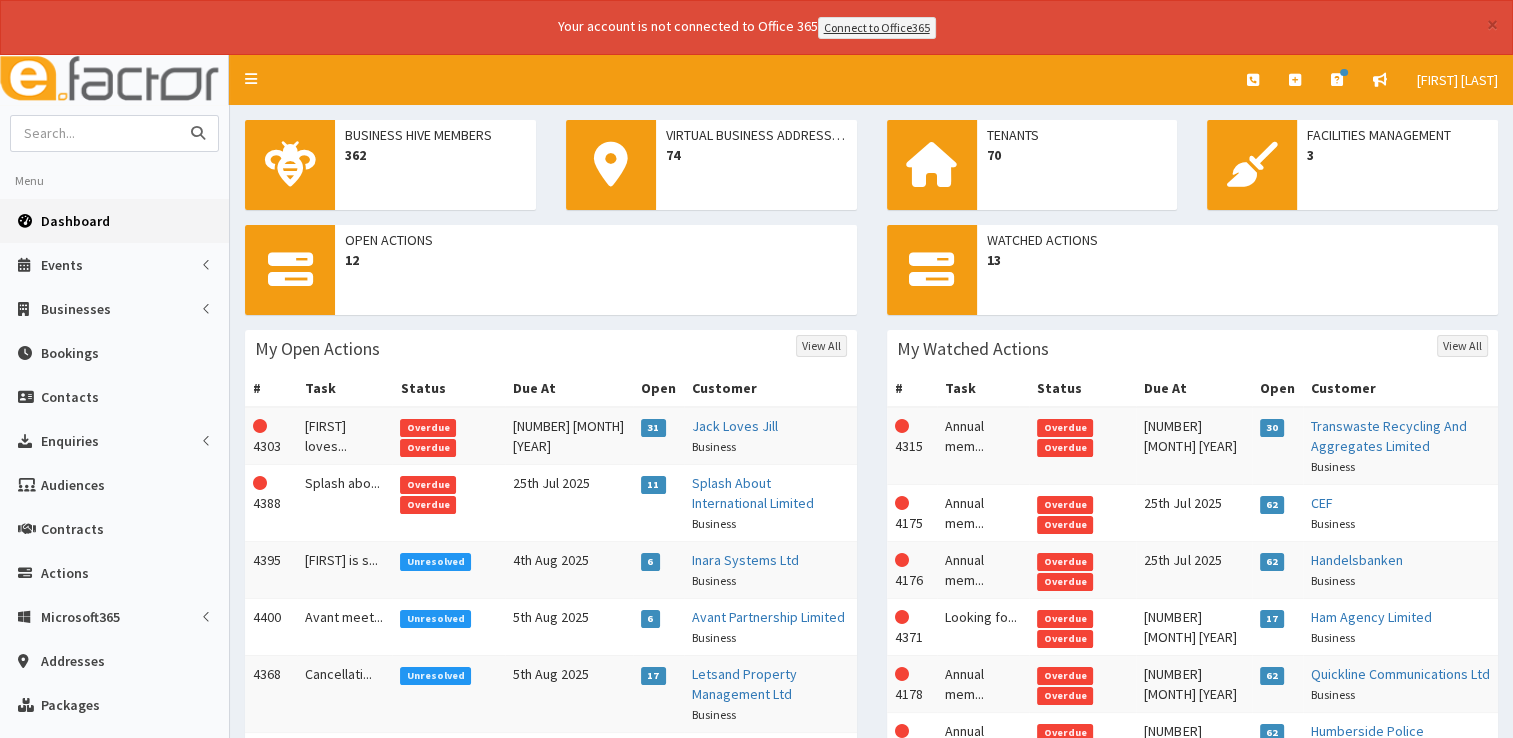 click at bounding box center (95, 133) 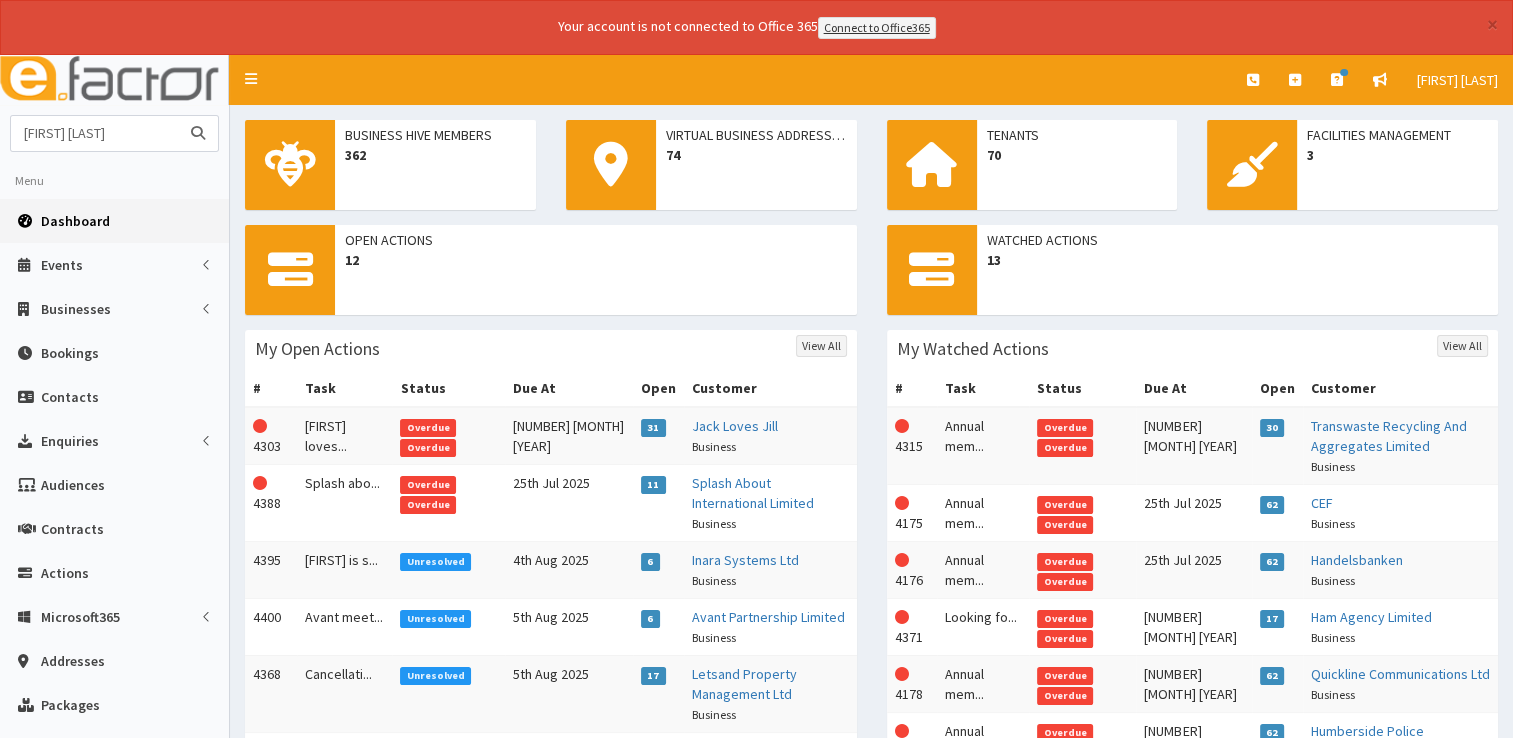 type on "[FIRST] [LAST]" 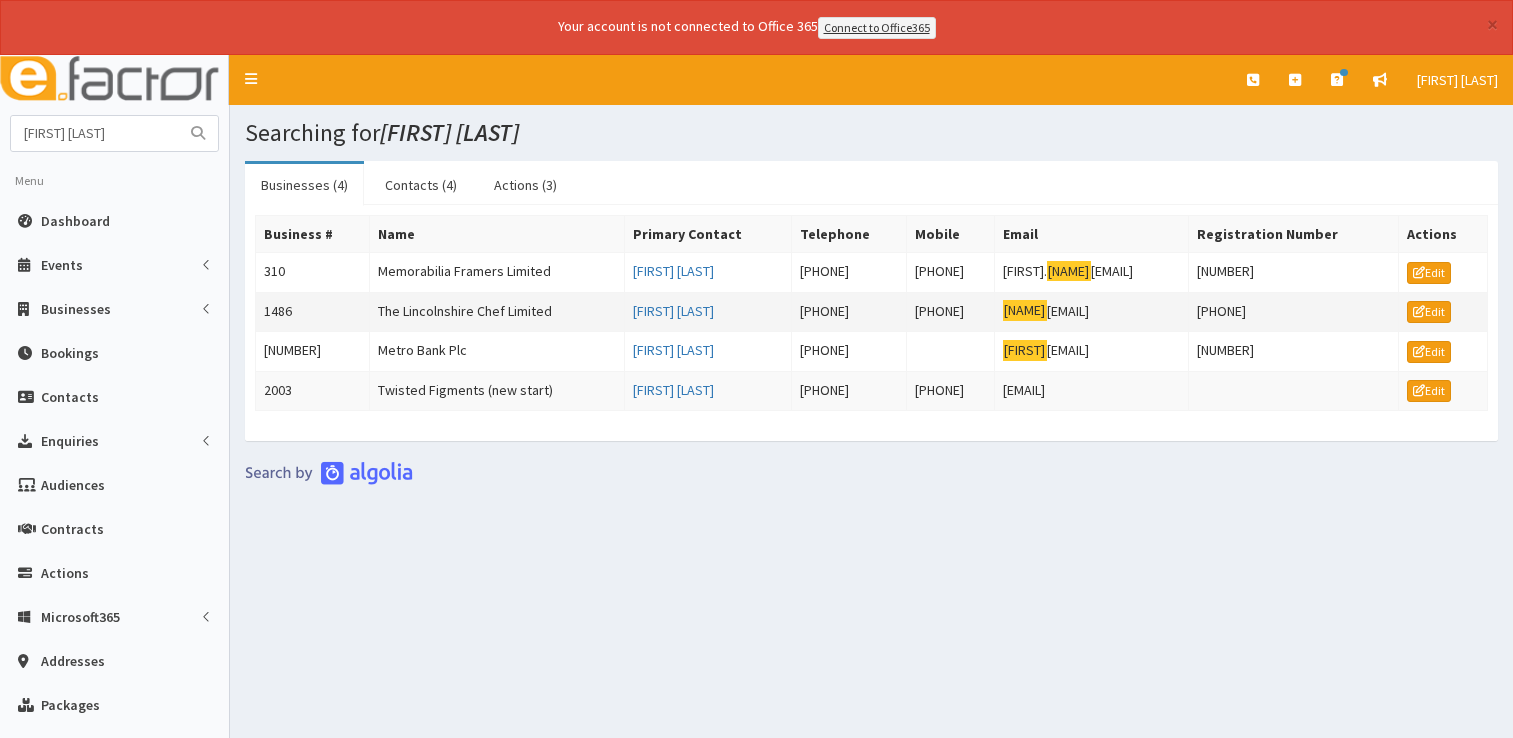 scroll, scrollTop: 0, scrollLeft: 0, axis: both 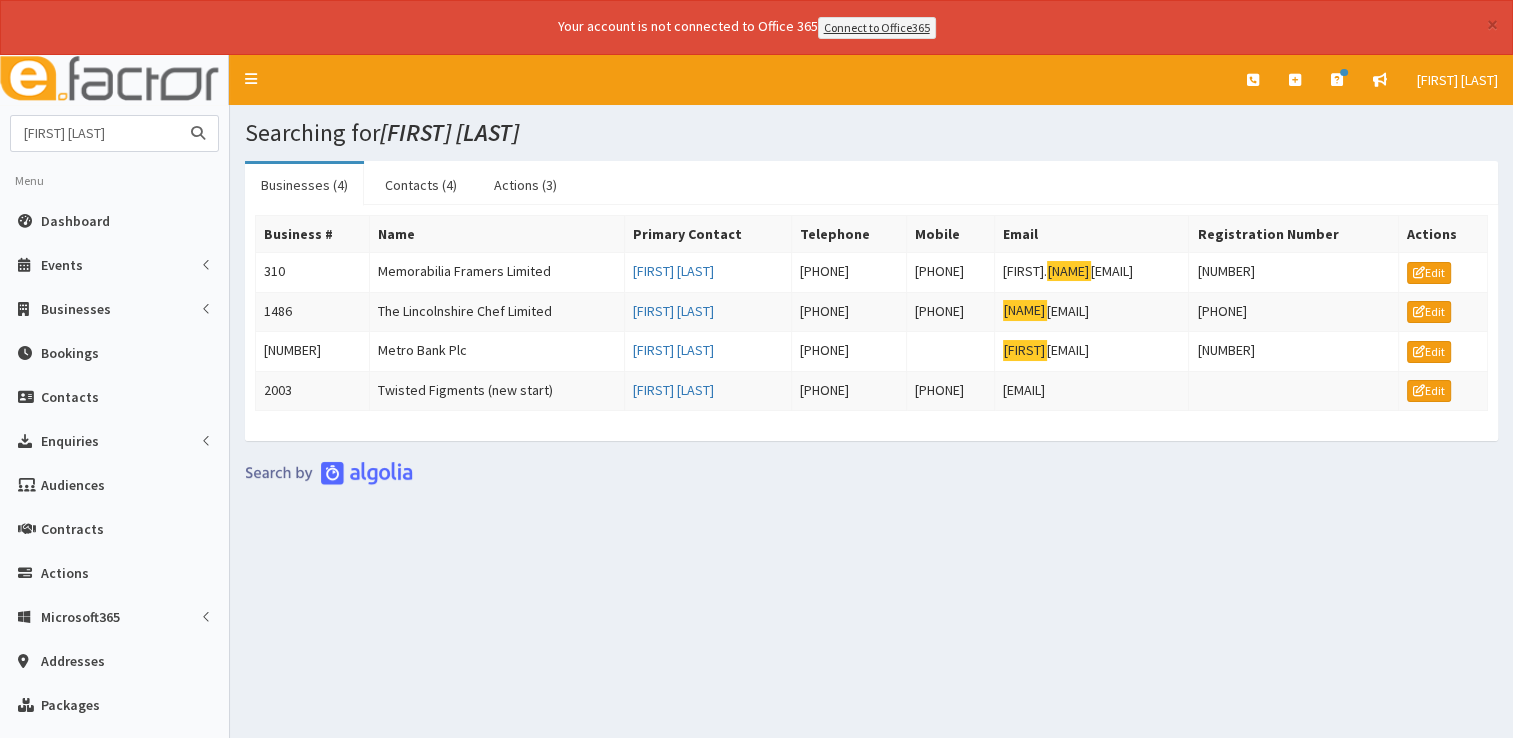 drag, startPoint x: 132, startPoint y: 141, endPoint x: 0, endPoint y: 138, distance: 132.03409 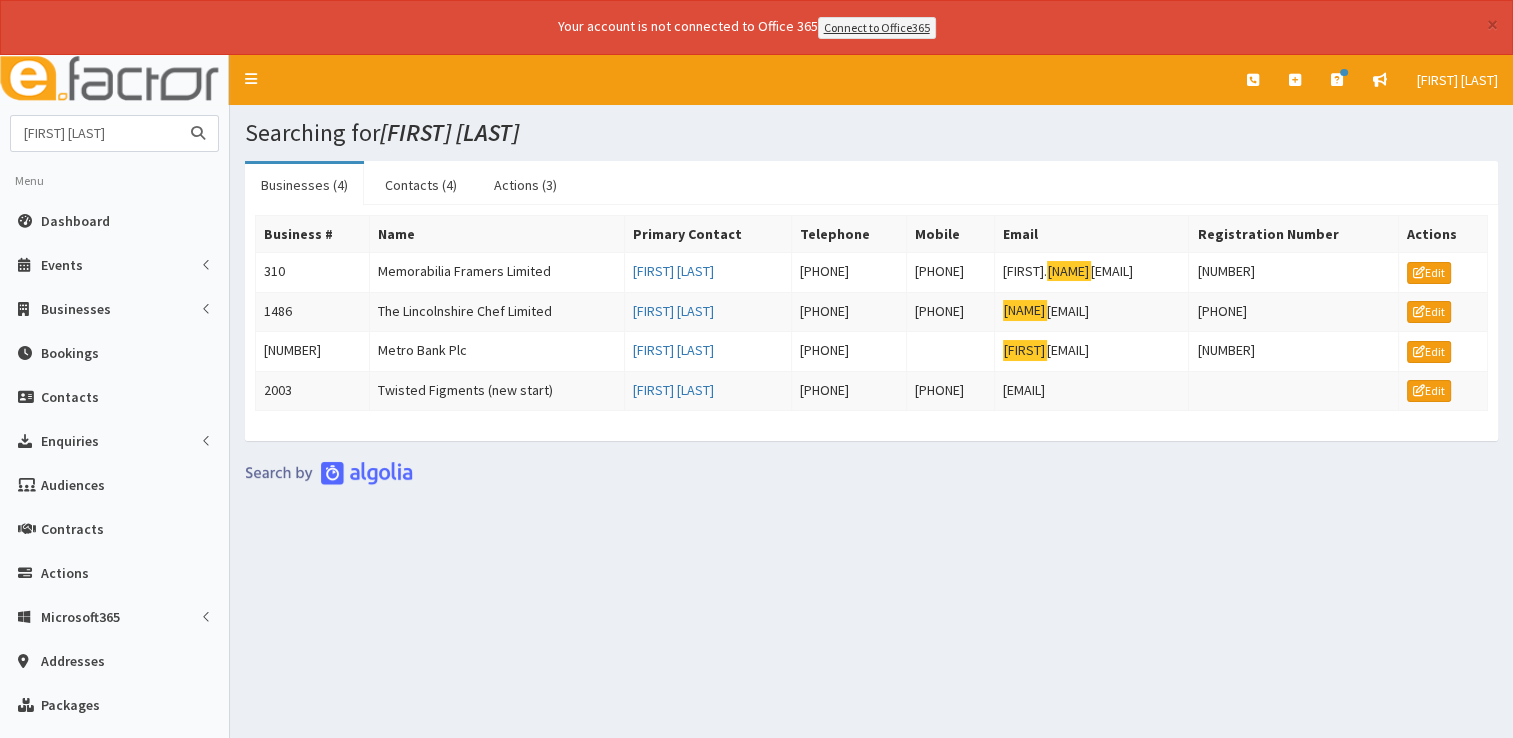 type on "craig mckay" 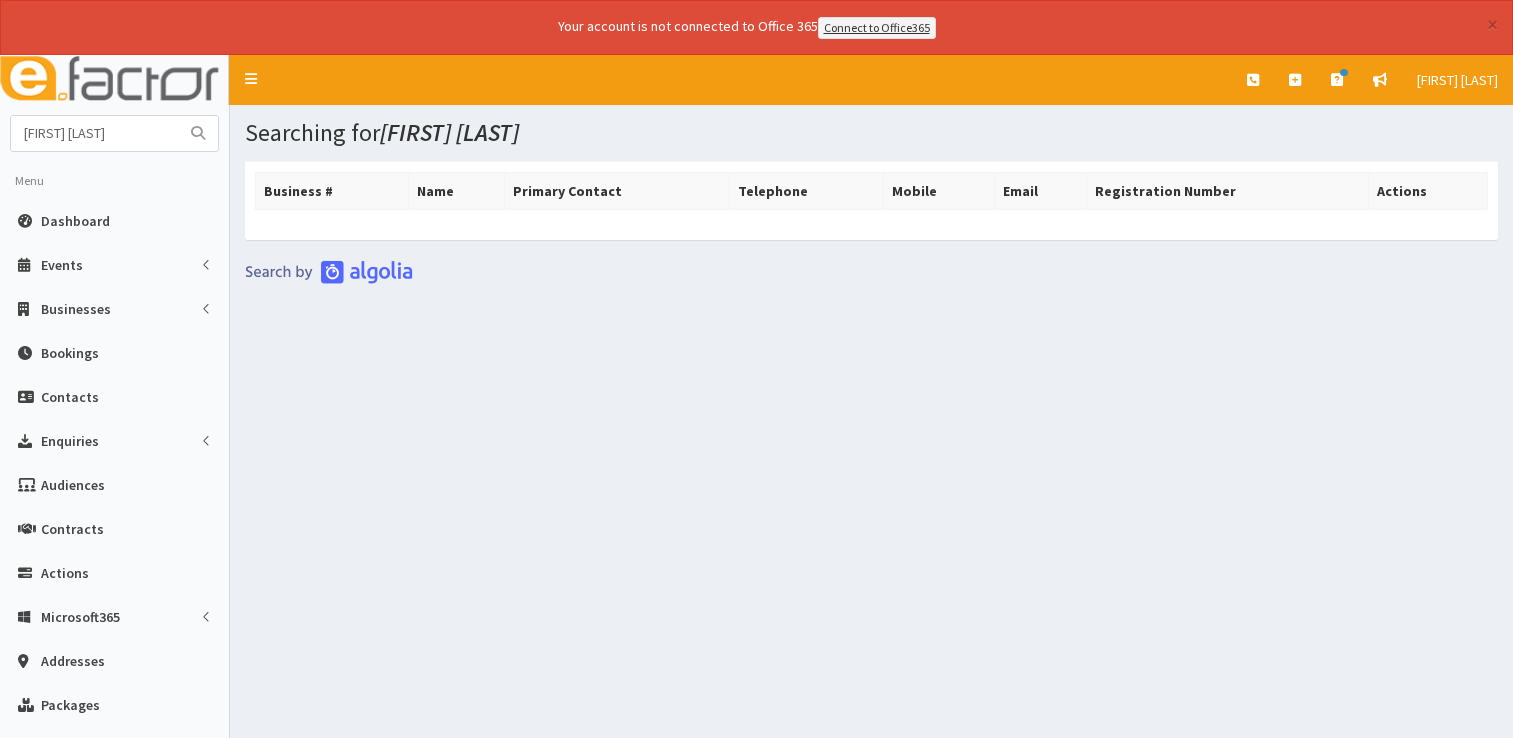 scroll, scrollTop: 0, scrollLeft: 0, axis: both 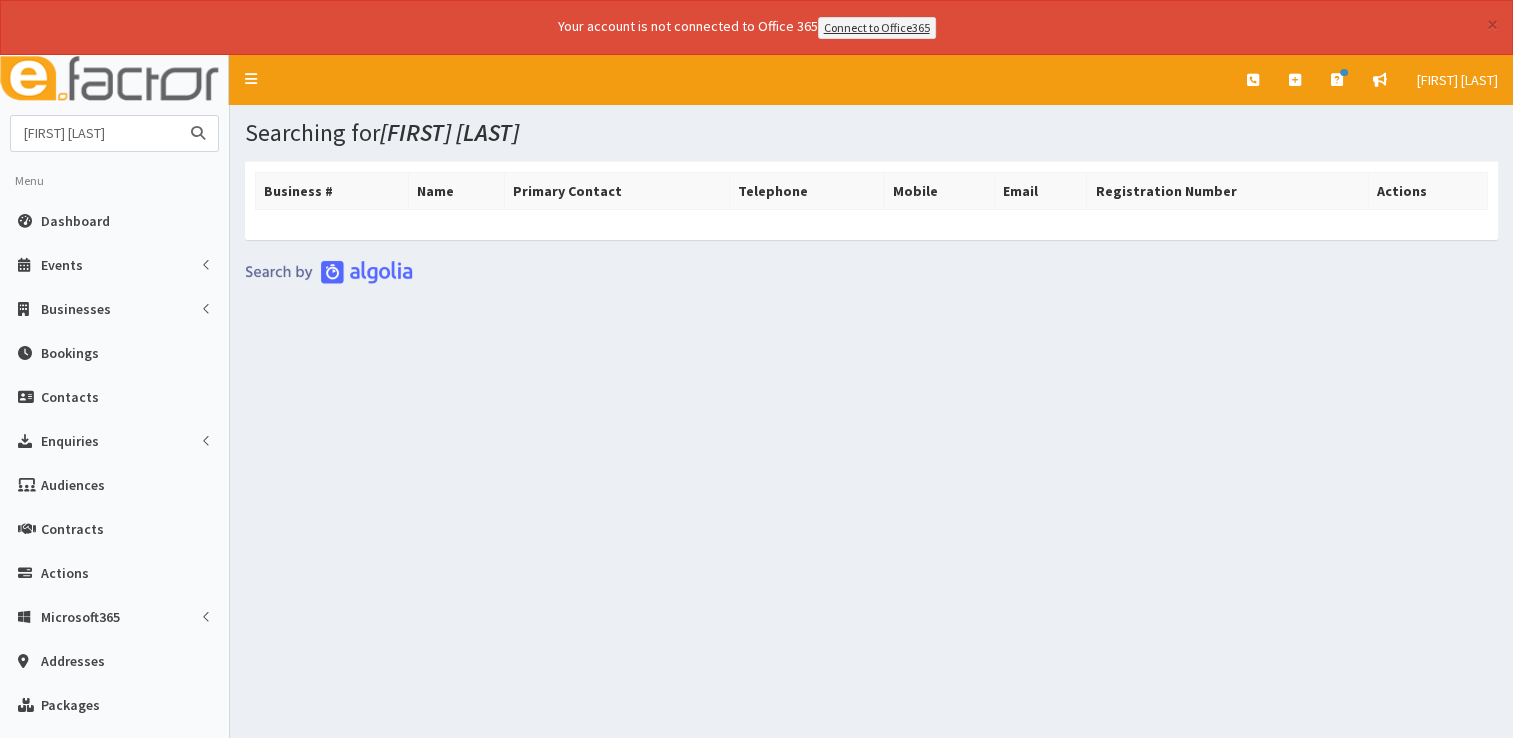 drag, startPoint x: 104, startPoint y: 127, endPoint x: -4, endPoint y: 136, distance: 108.37435 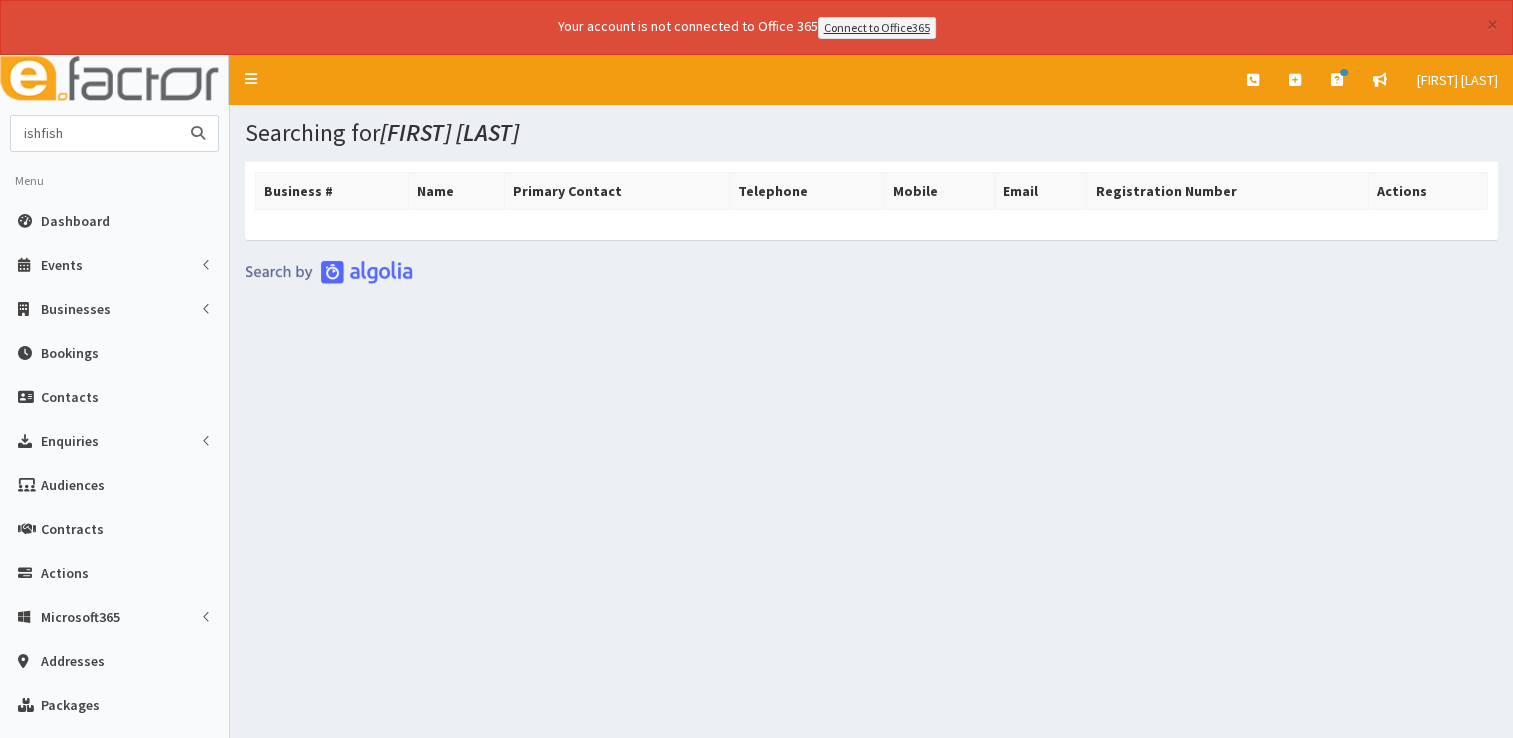 type on "ishfish" 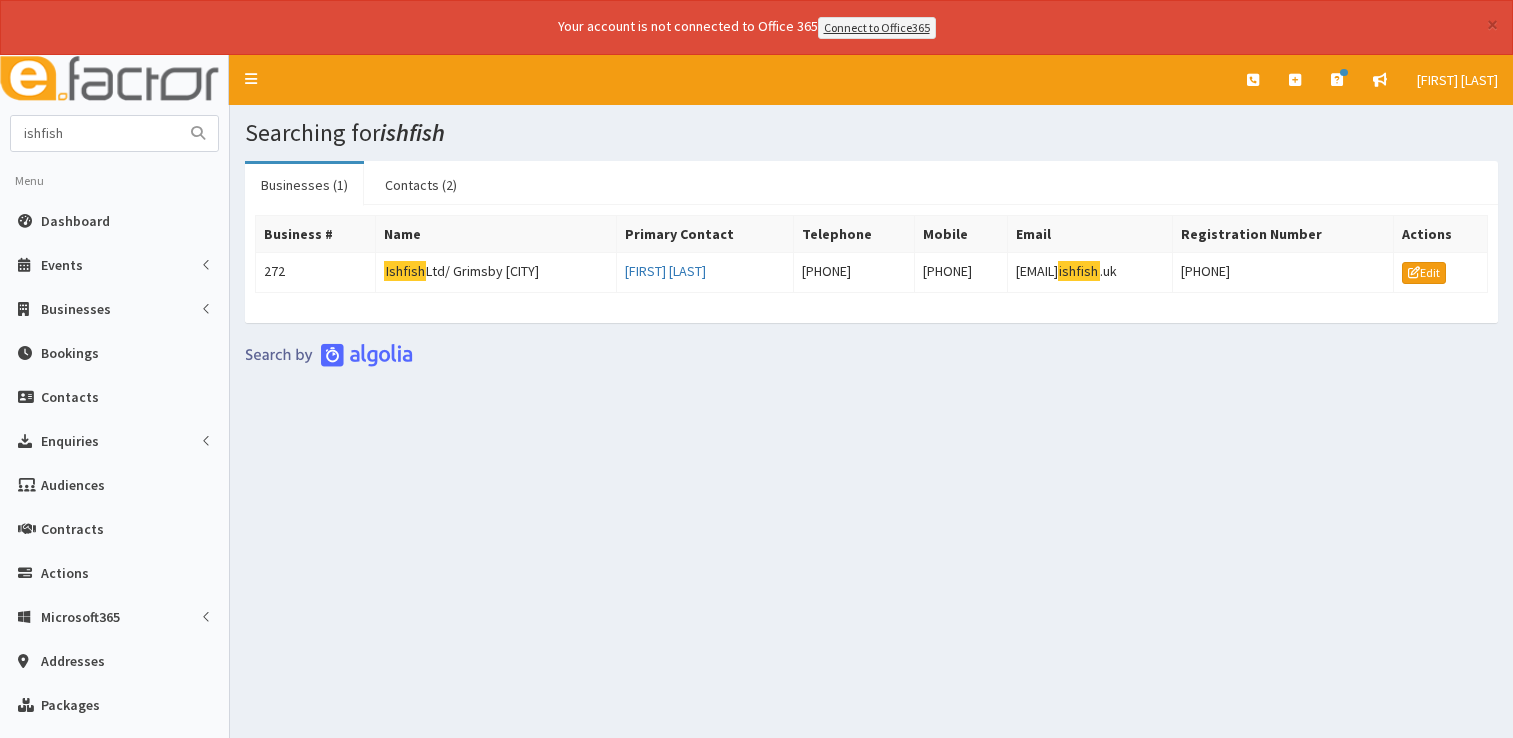 scroll, scrollTop: 0, scrollLeft: 0, axis: both 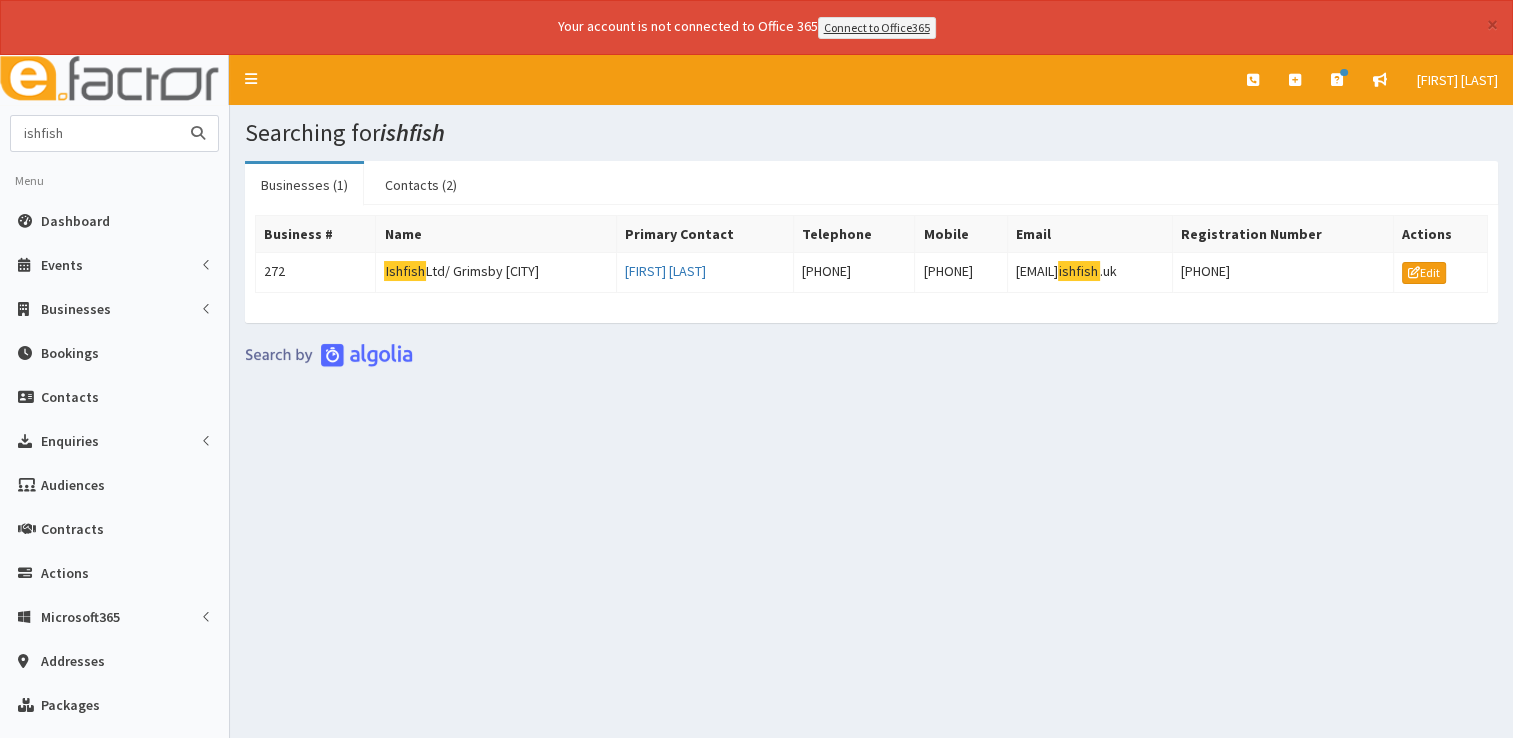 drag, startPoint x: 112, startPoint y: 131, endPoint x: -4, endPoint y: 153, distance: 118.06778 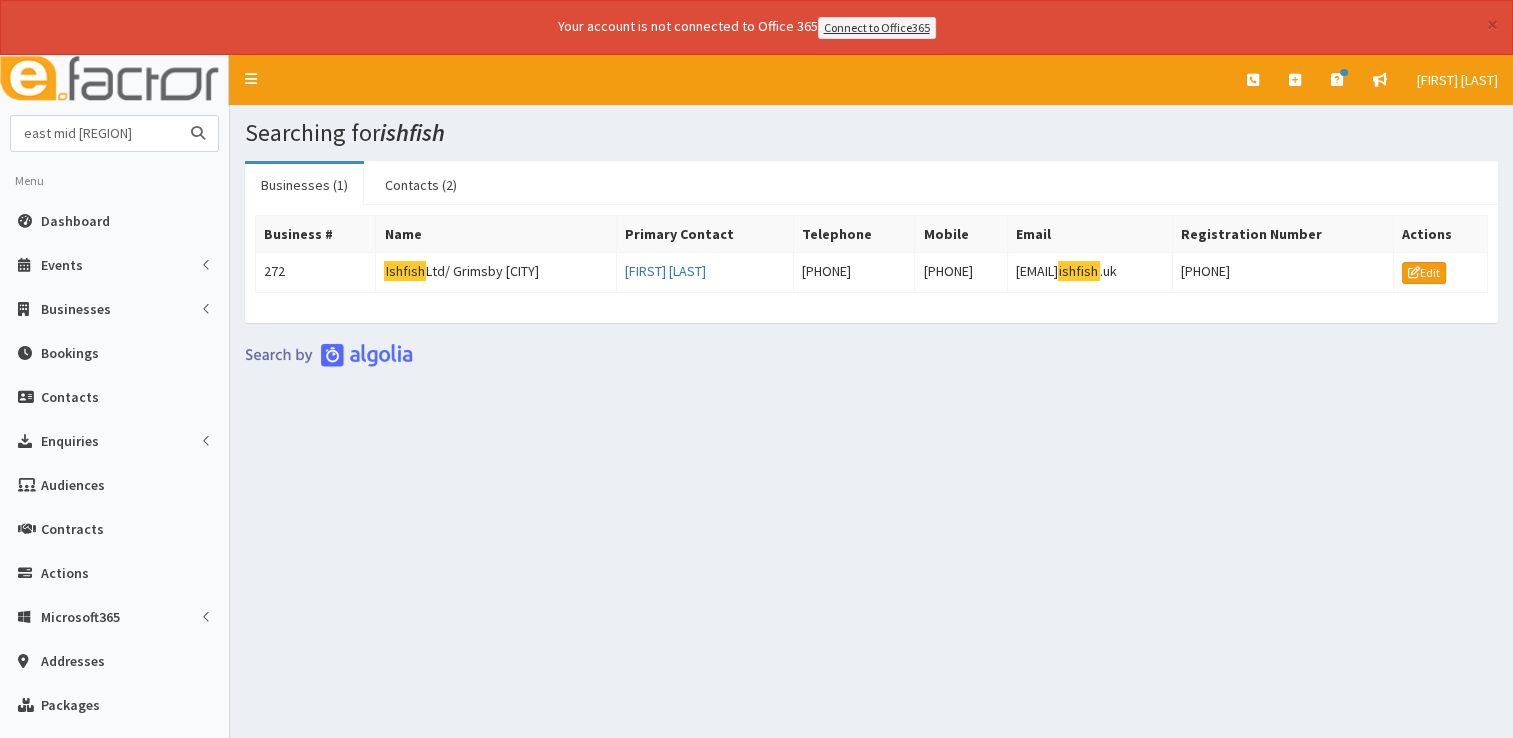 type on "east mid [REGION]" 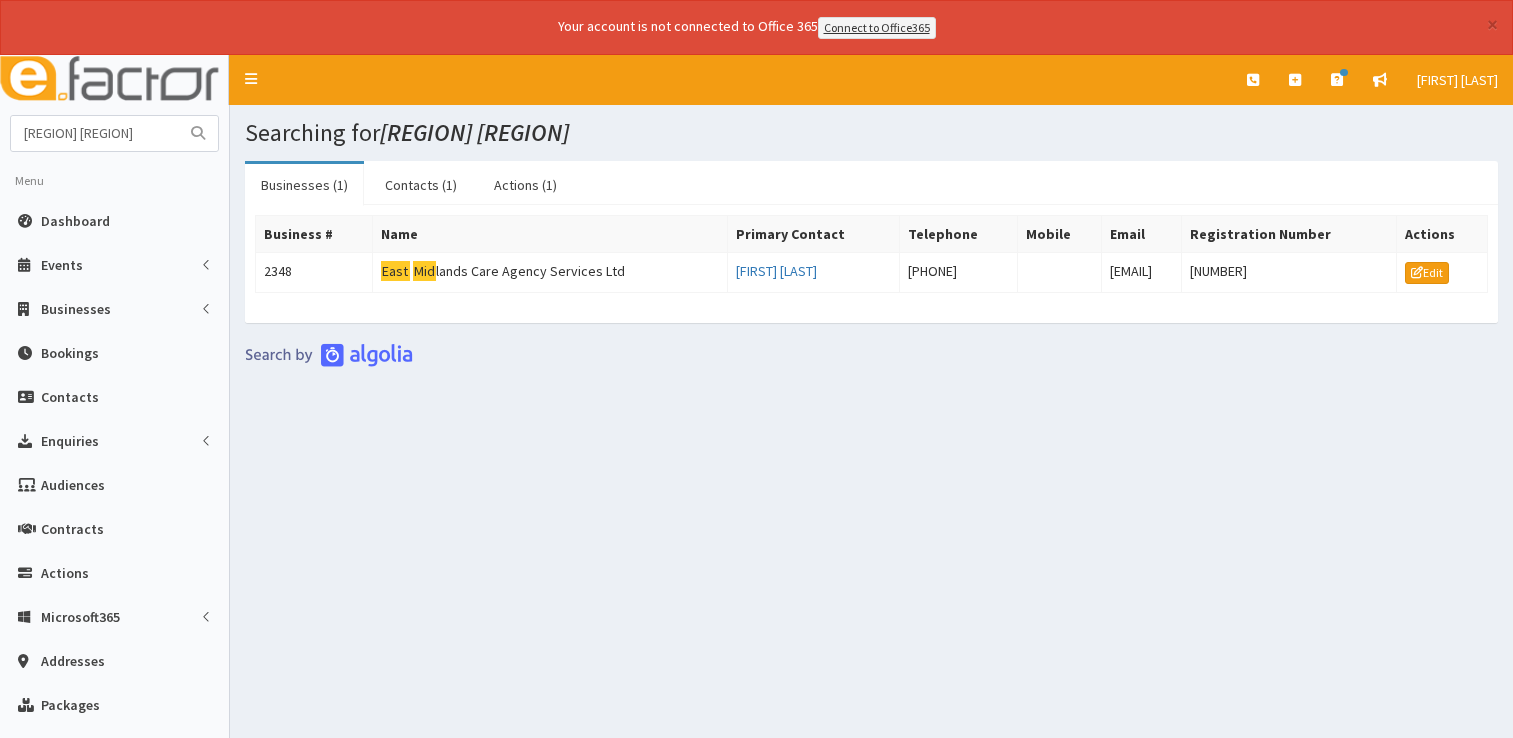 scroll, scrollTop: 0, scrollLeft: 0, axis: both 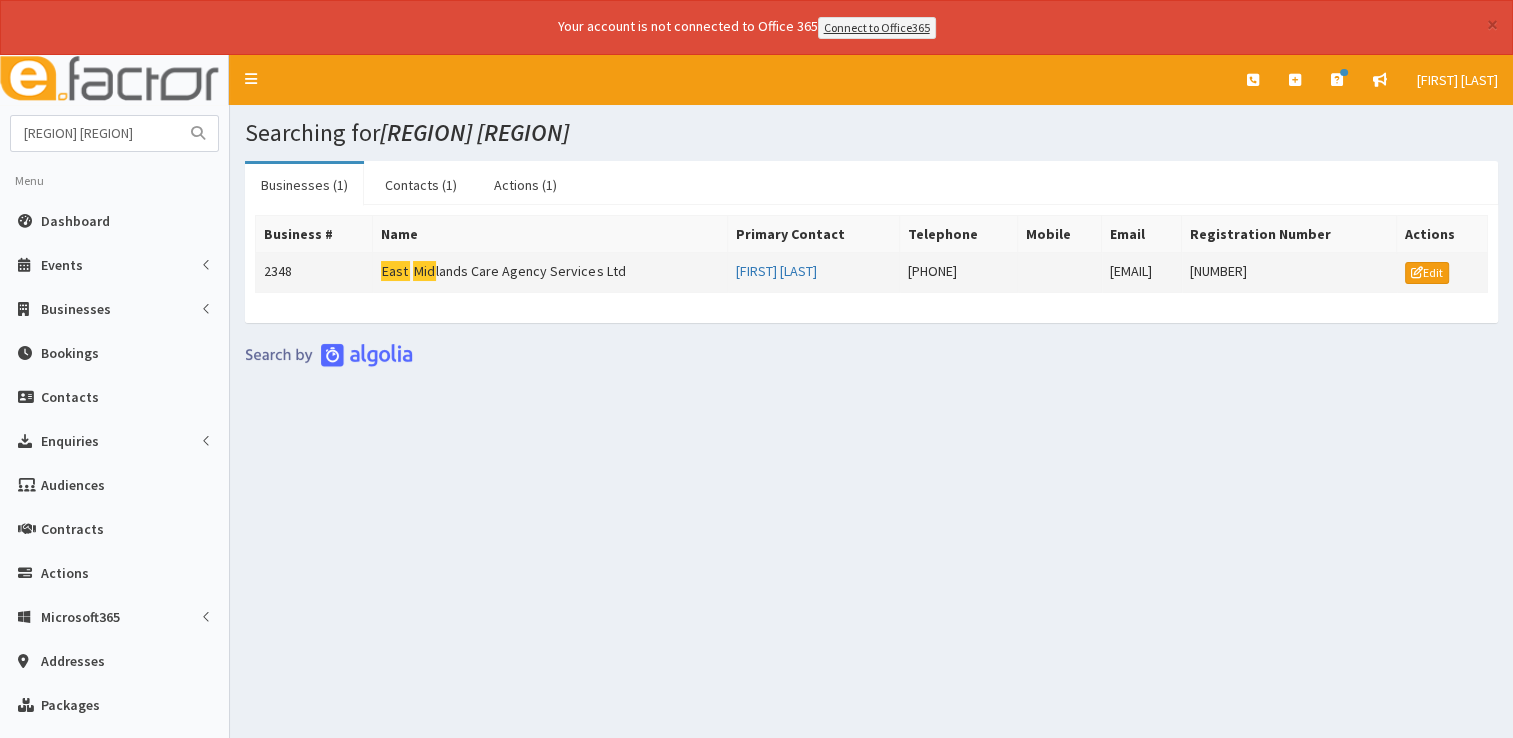 click on "East   Mid lands Care Agency Services Ltd" at bounding box center [549, 272] 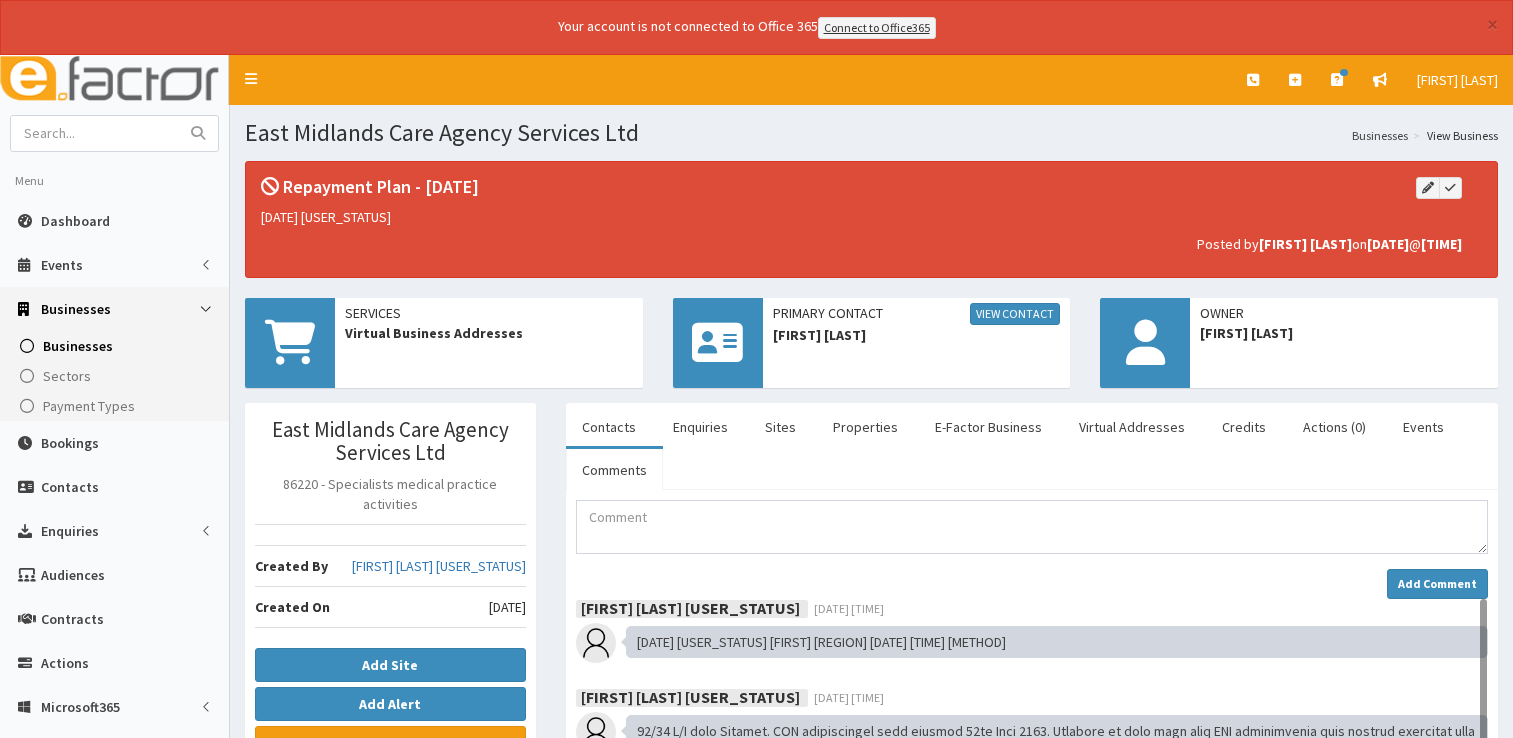 scroll, scrollTop: 0, scrollLeft: 0, axis: both 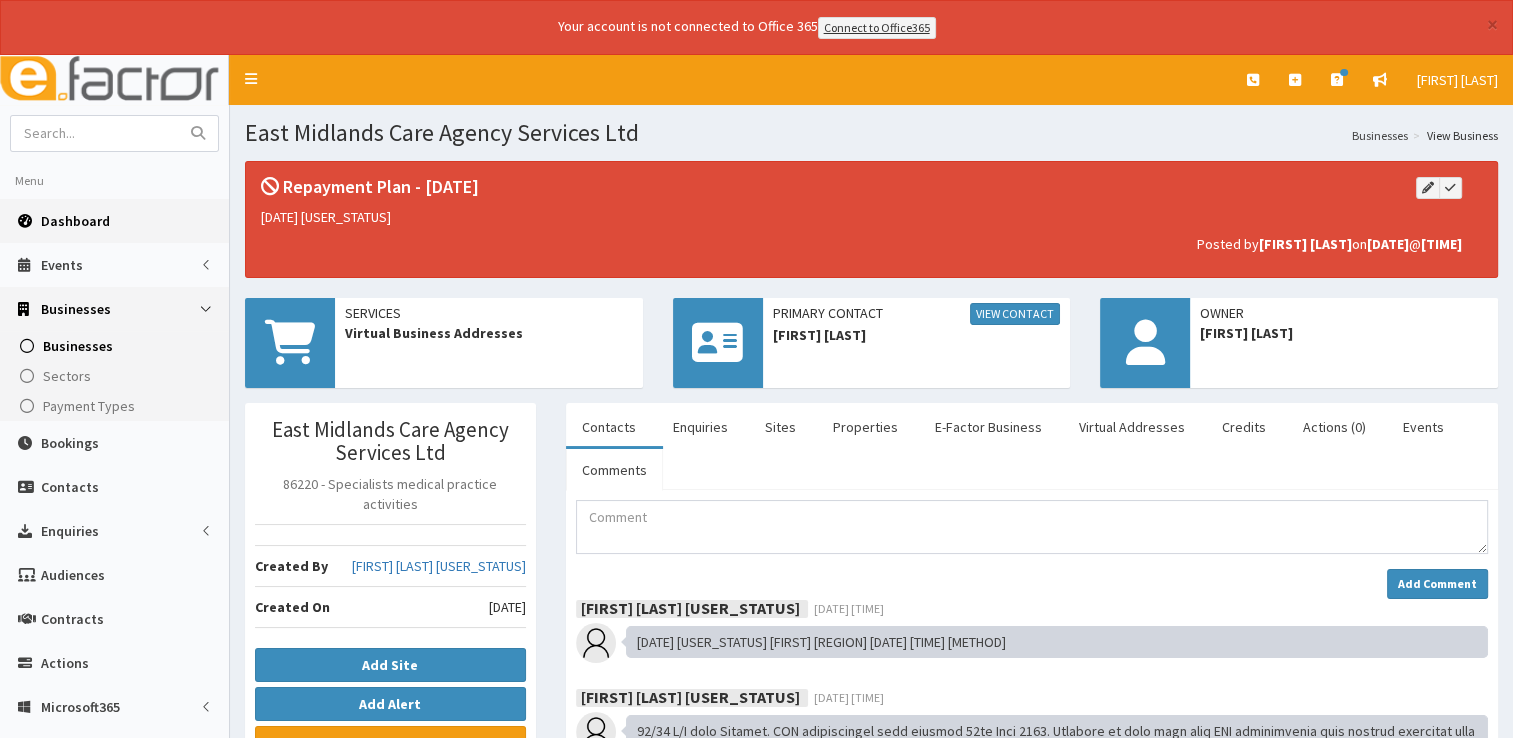 click on "Dashboard" at bounding box center (75, 221) 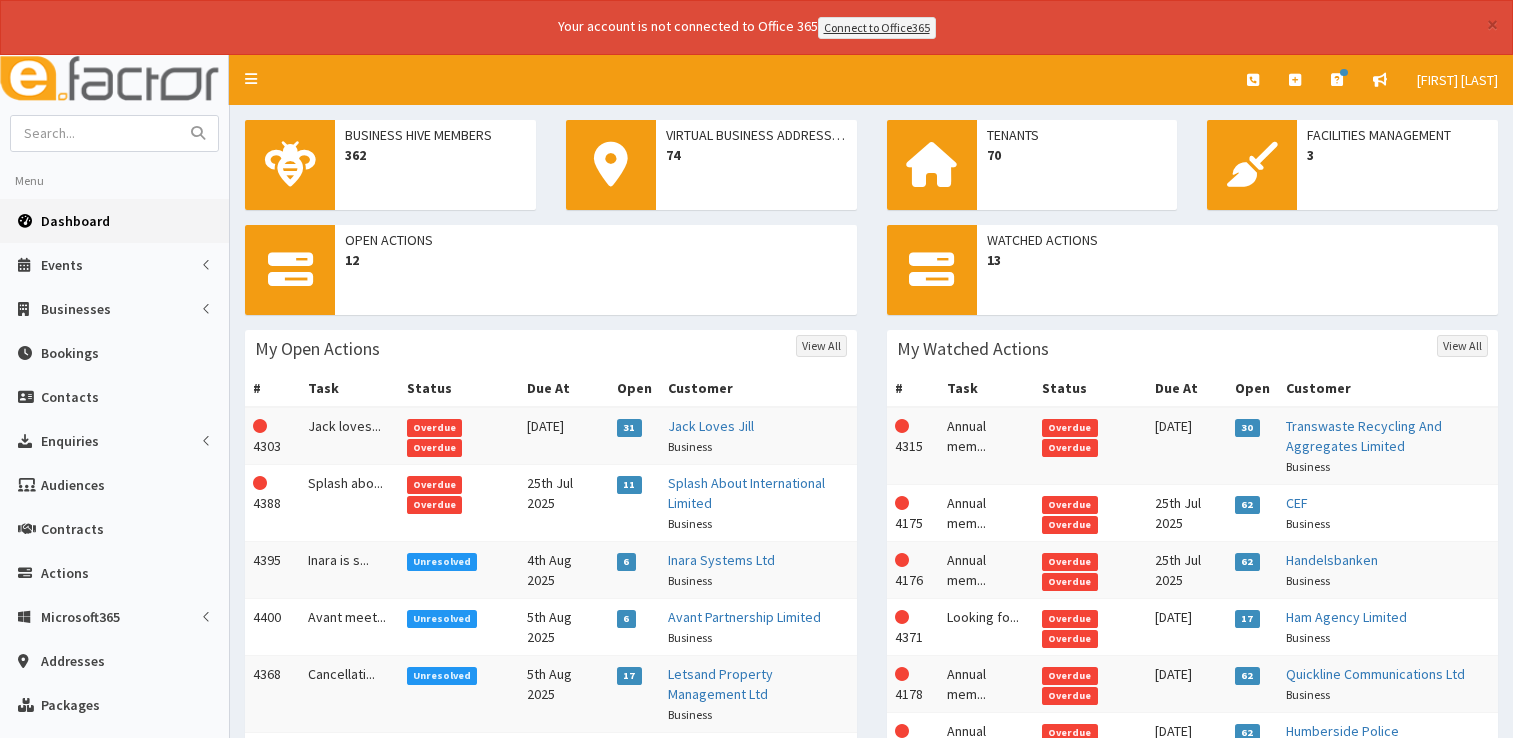 scroll, scrollTop: 0, scrollLeft: 0, axis: both 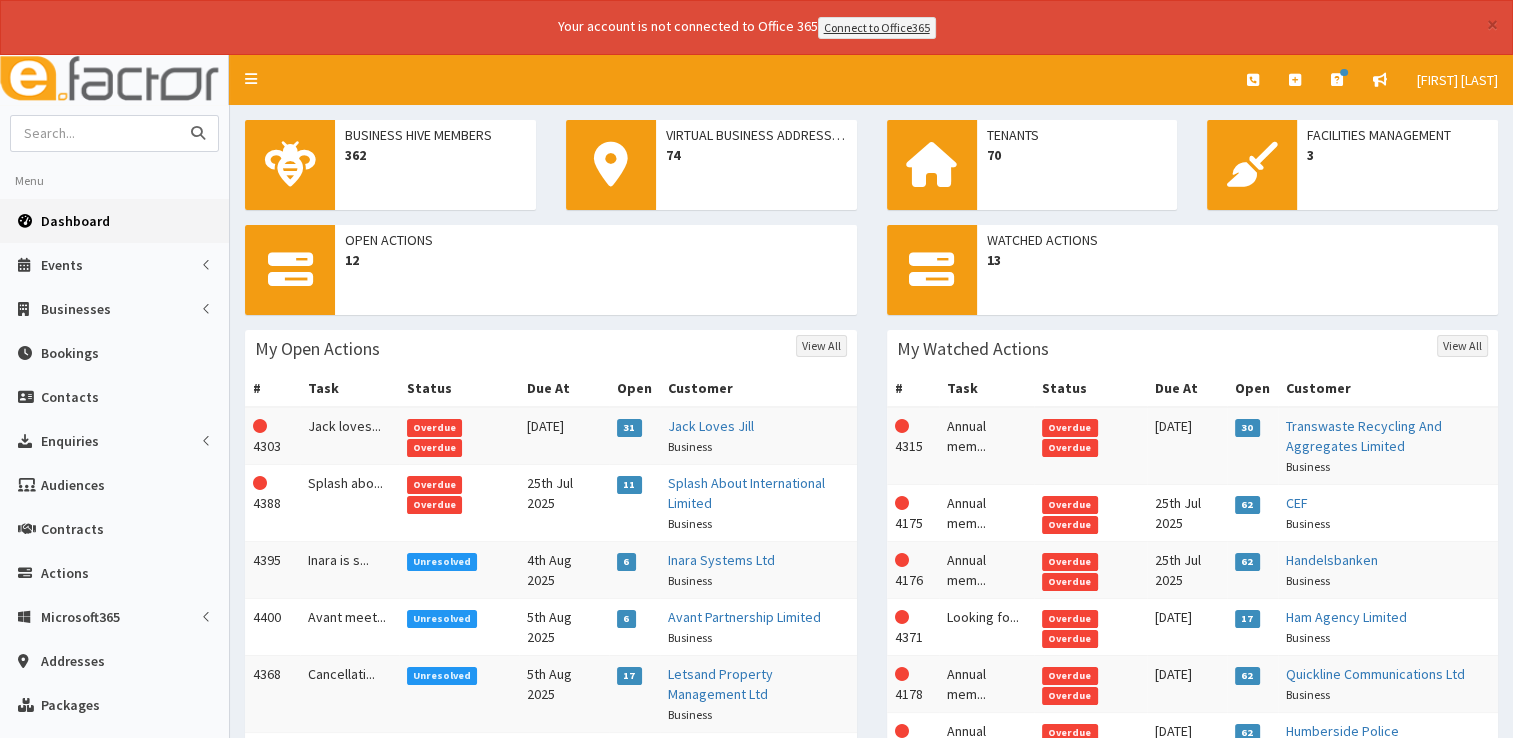 click at bounding box center [95, 133] 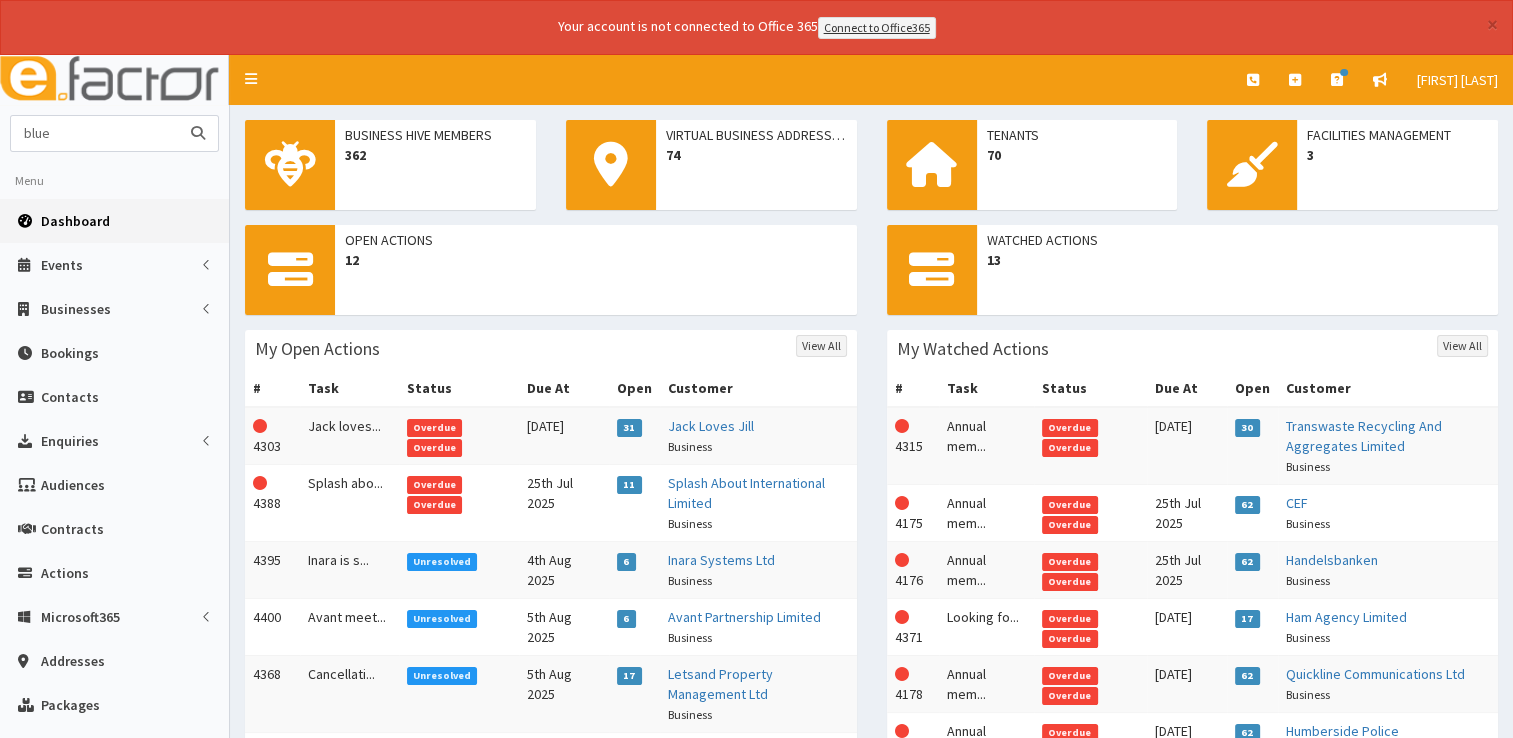 type on "blue" 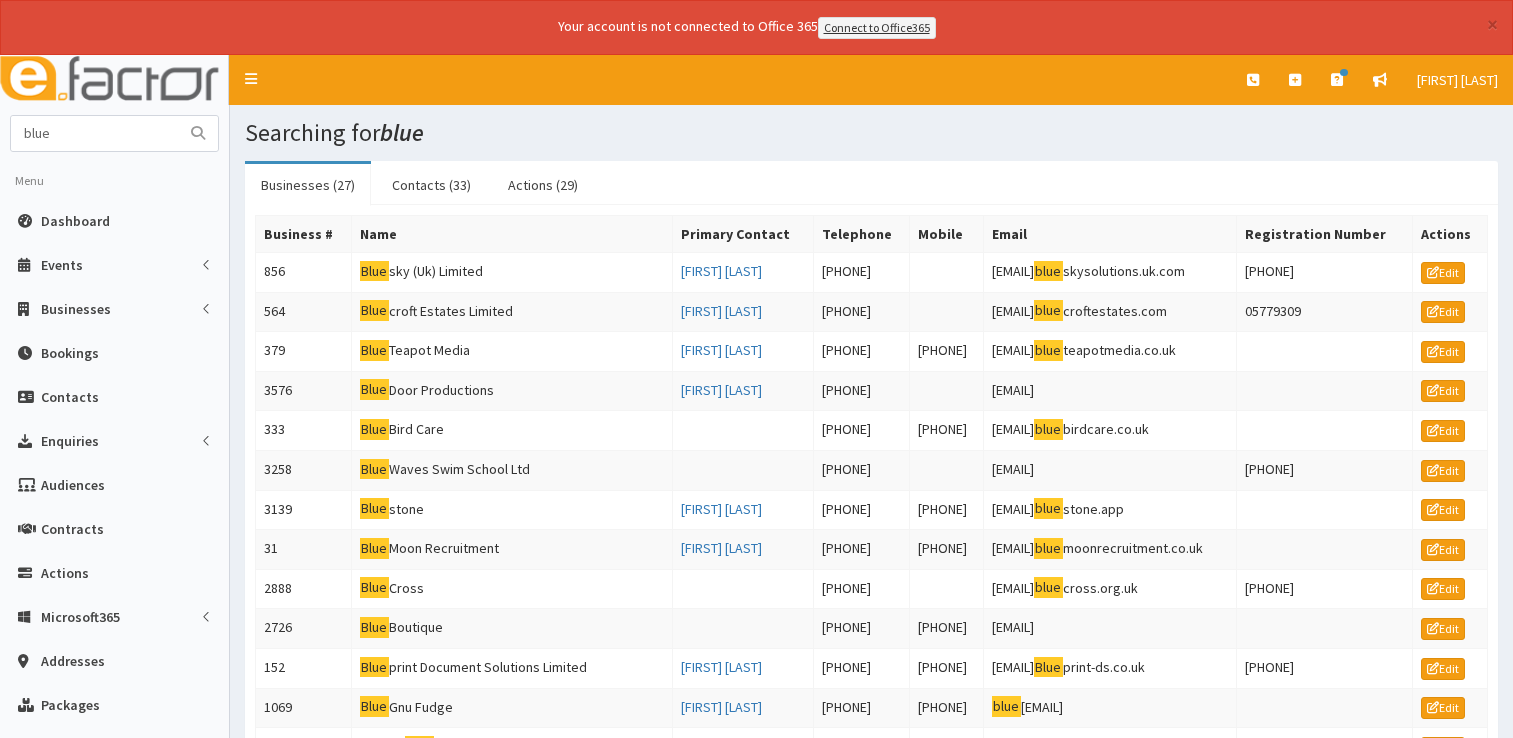 scroll, scrollTop: 0, scrollLeft: 0, axis: both 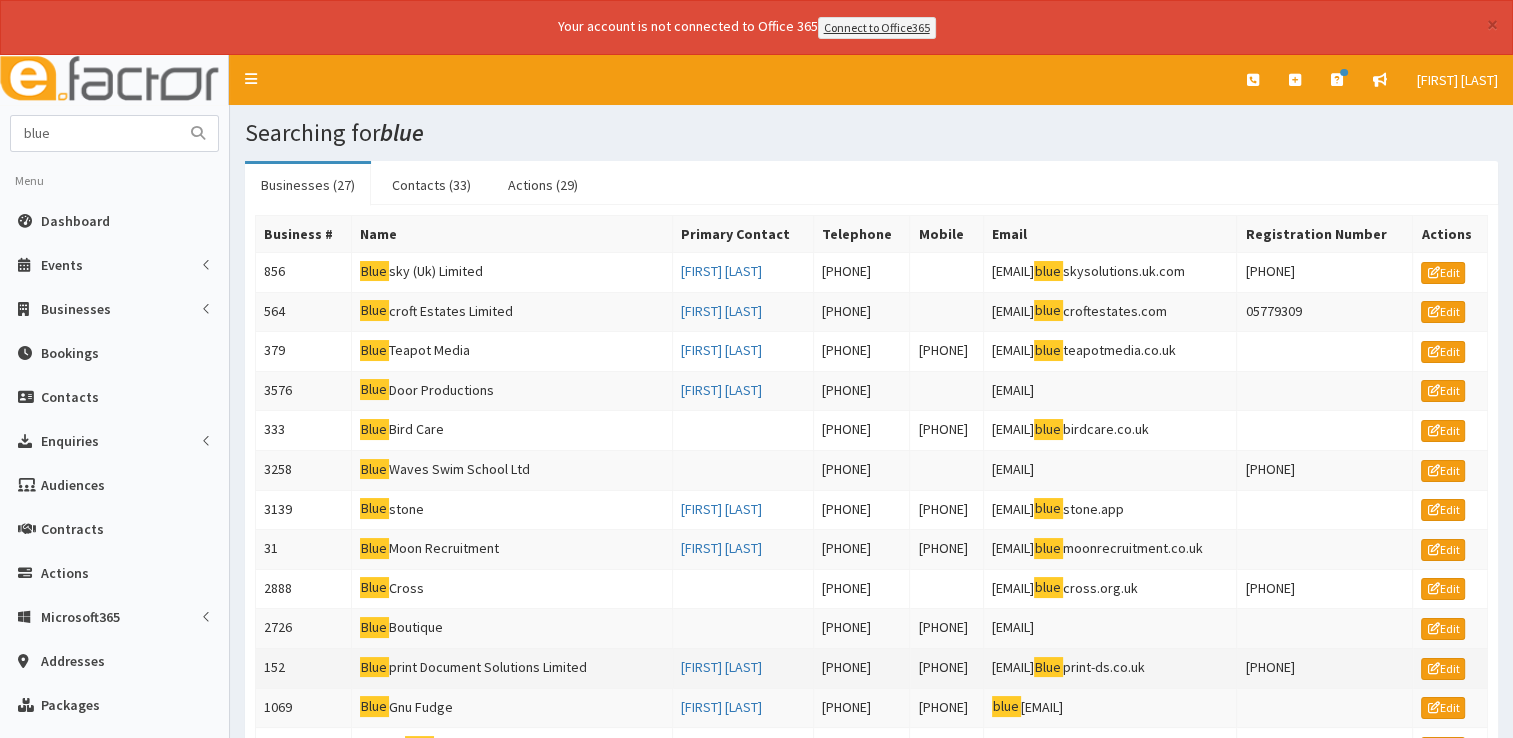 click on "Blue print Document Solutions Limited" at bounding box center [512, 668] 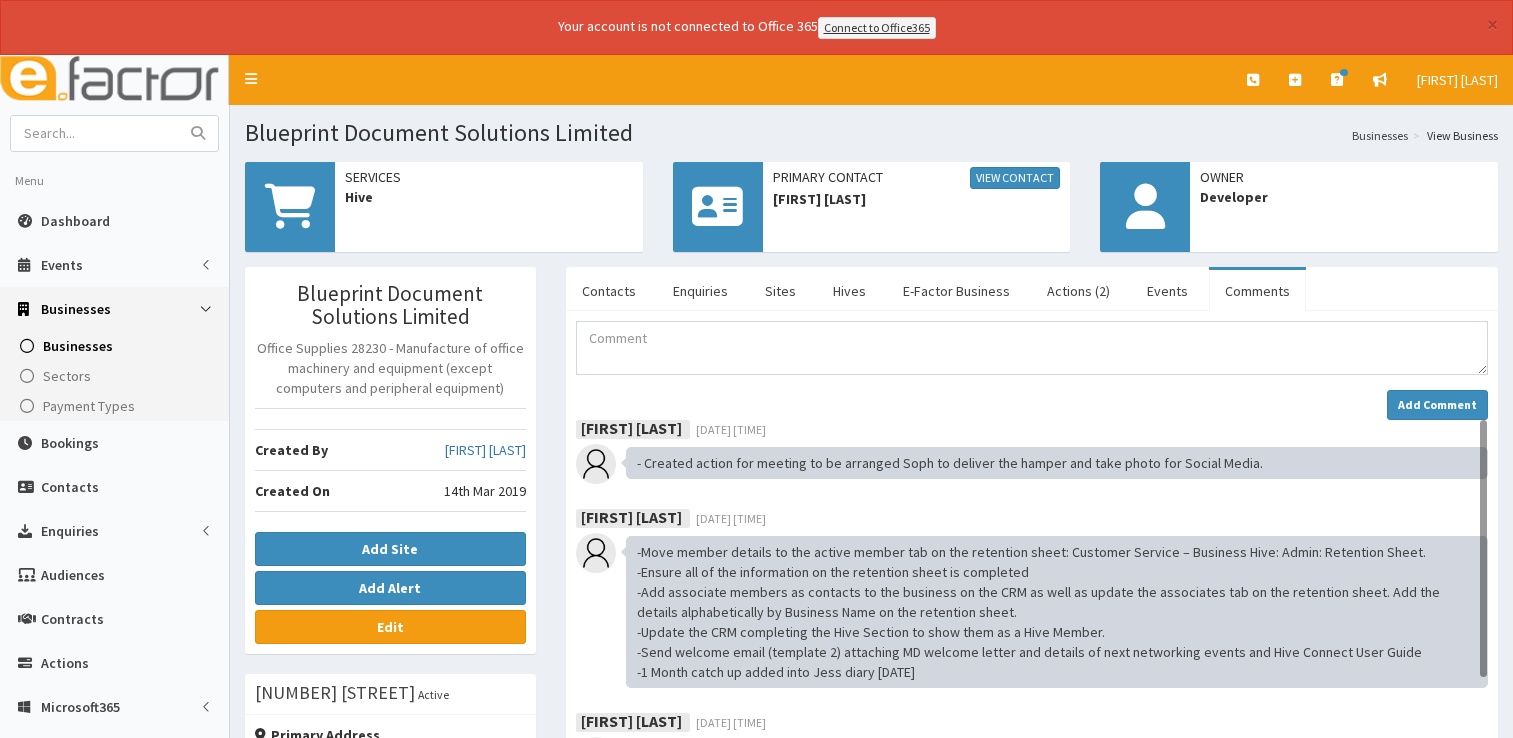scroll, scrollTop: 0, scrollLeft: 0, axis: both 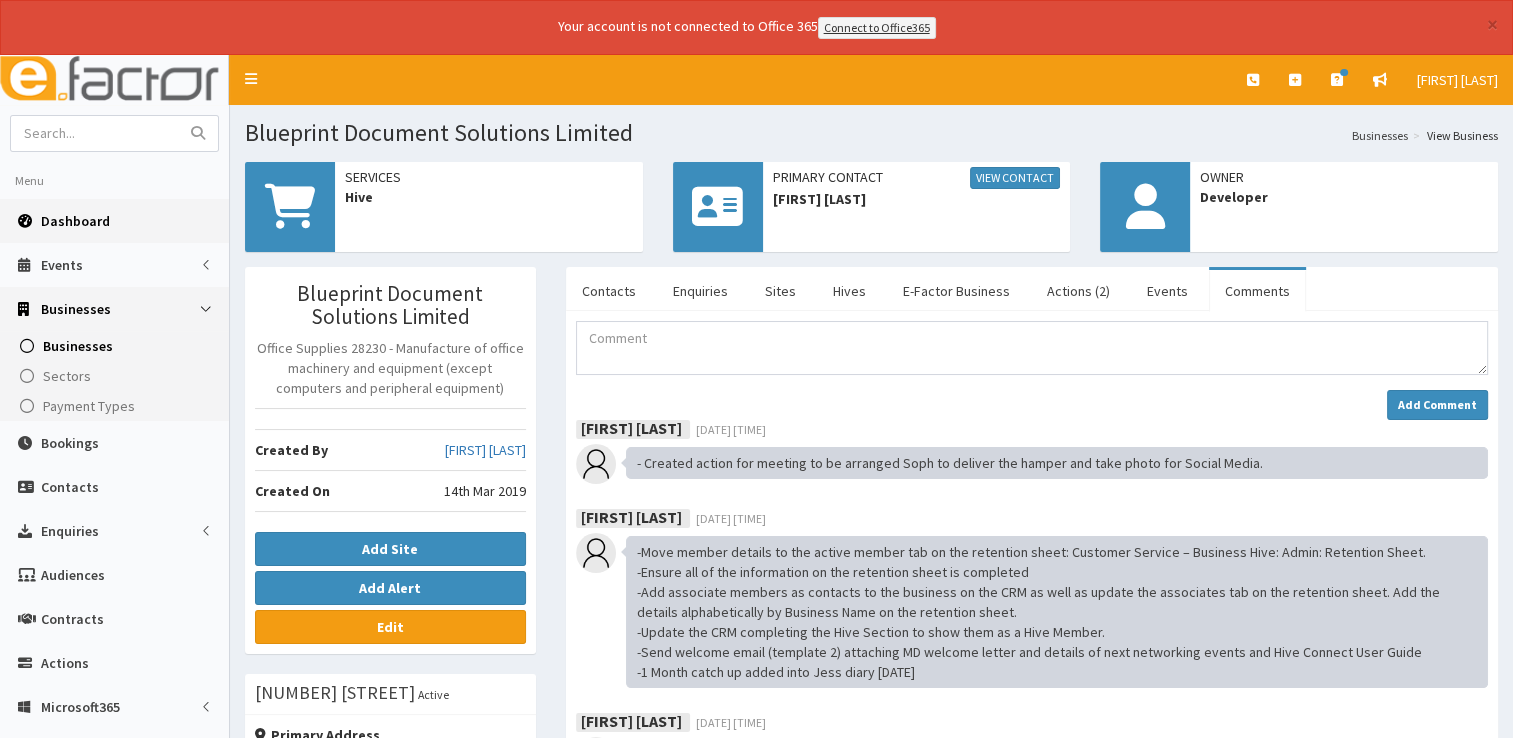 click on "Dashboard" at bounding box center [75, 221] 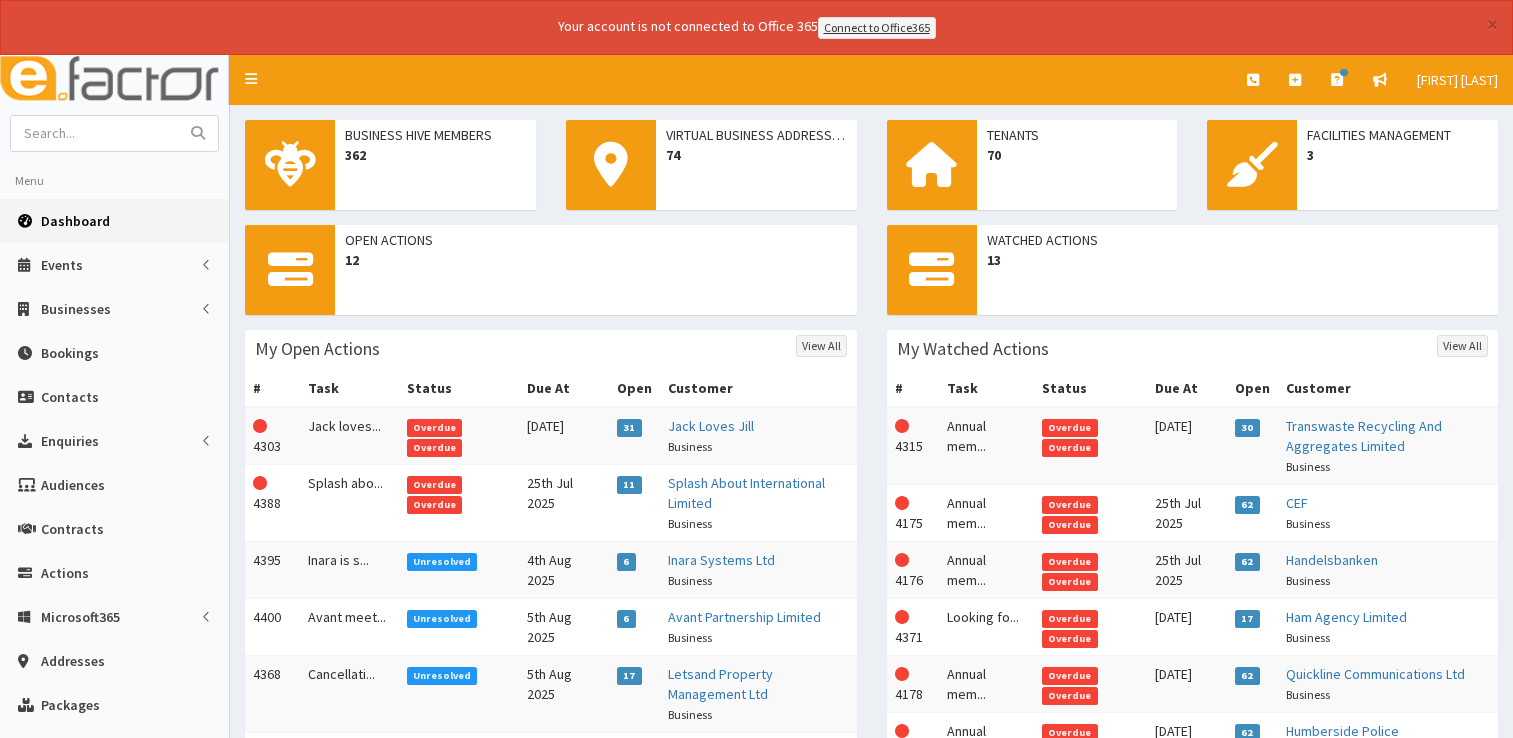 scroll, scrollTop: 0, scrollLeft: 0, axis: both 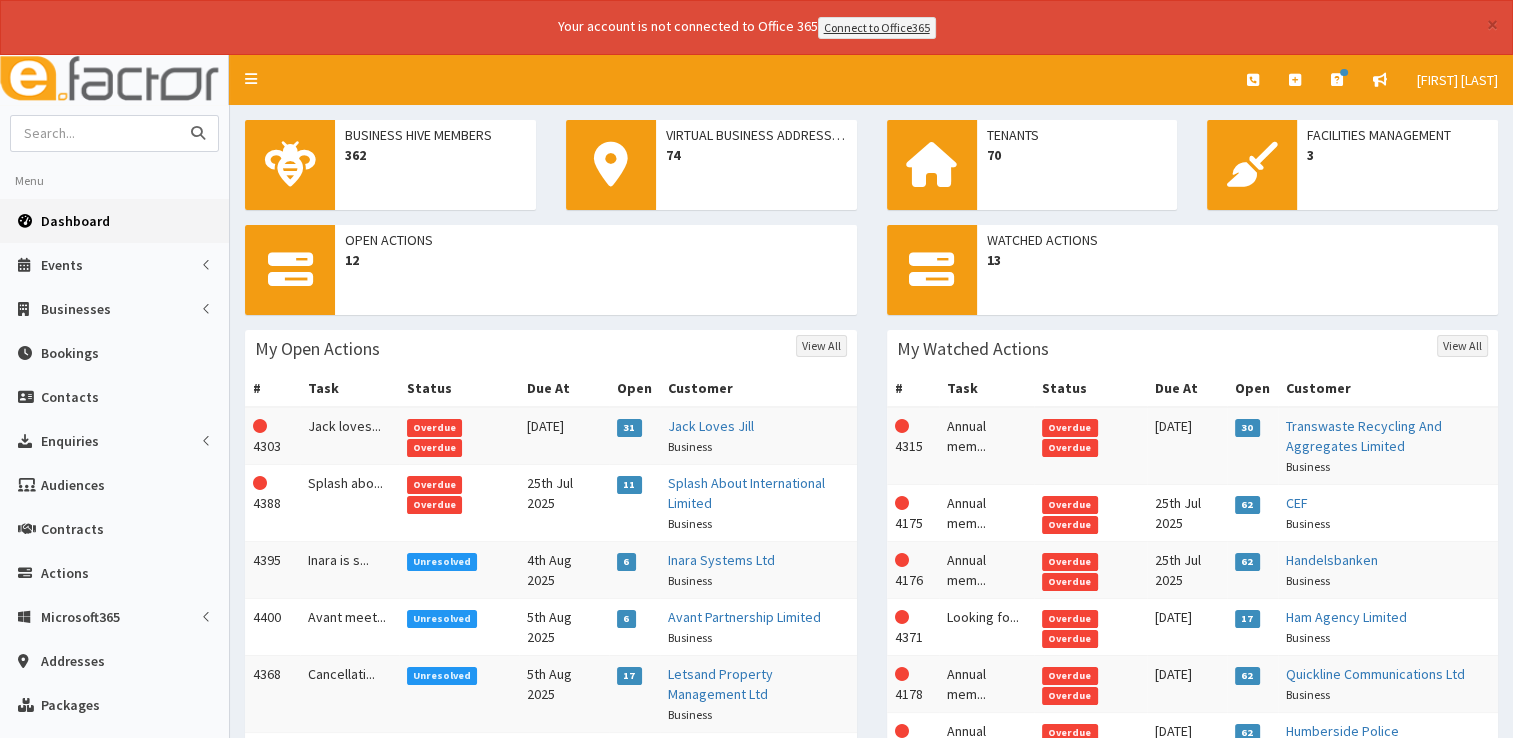 click at bounding box center (95, 133) 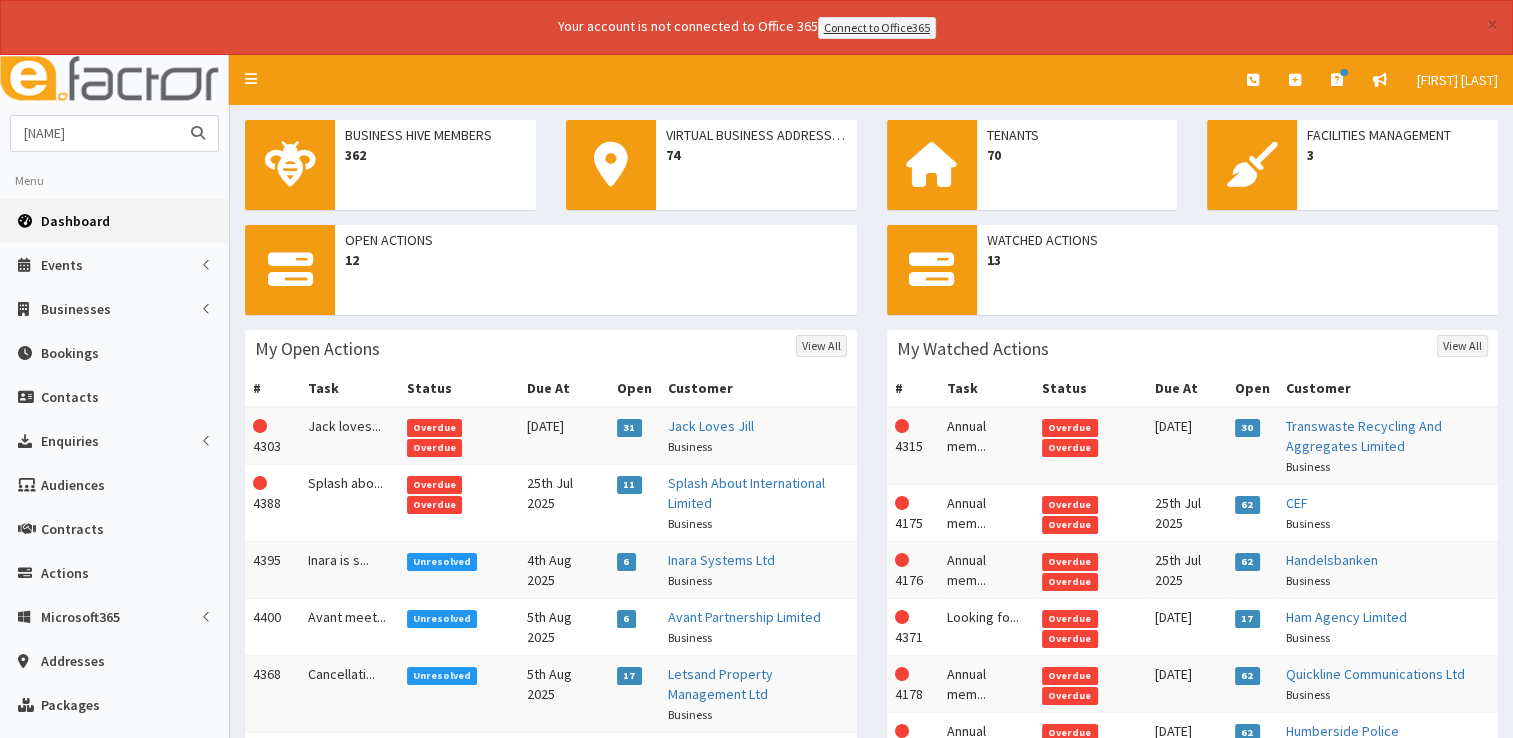 type on "kyle" 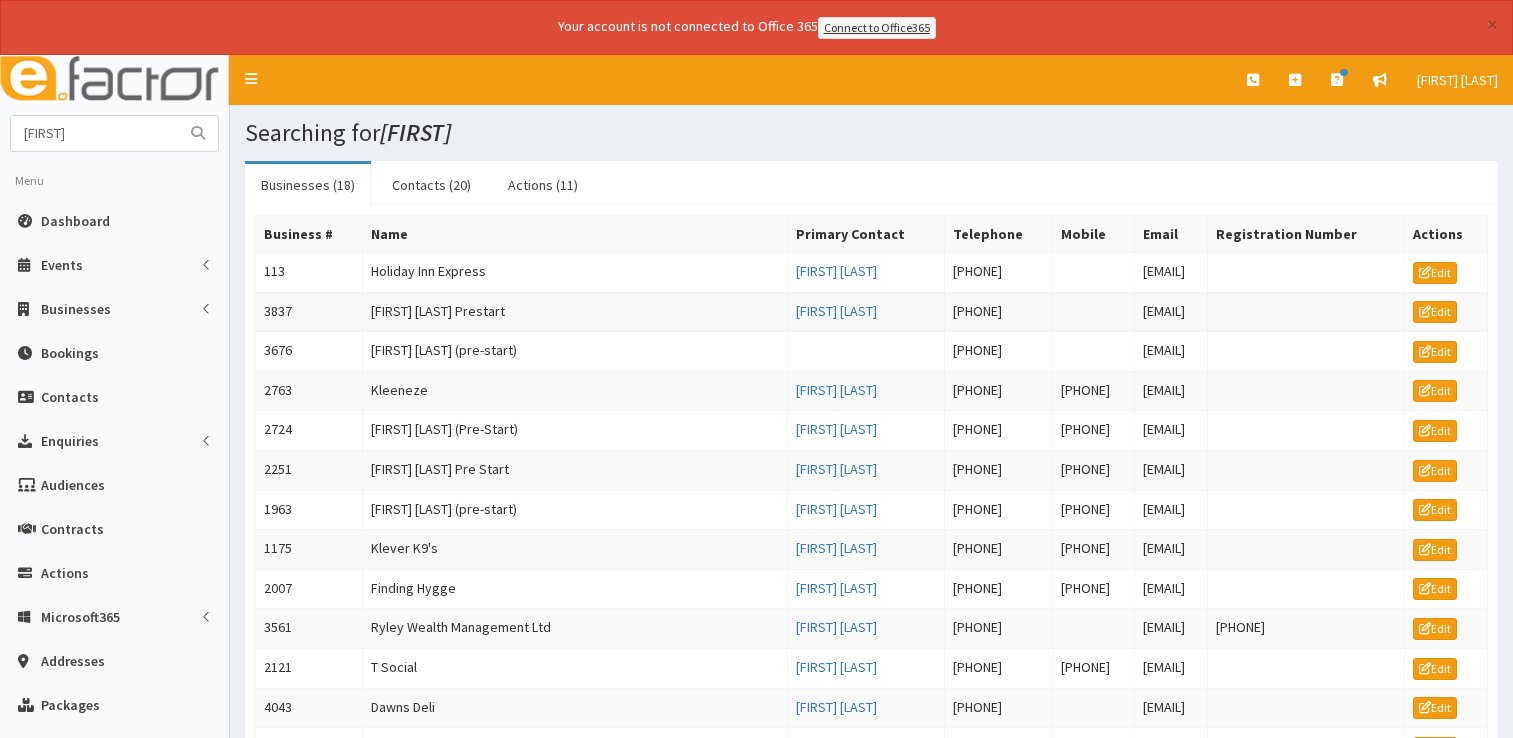 scroll, scrollTop: 0, scrollLeft: 0, axis: both 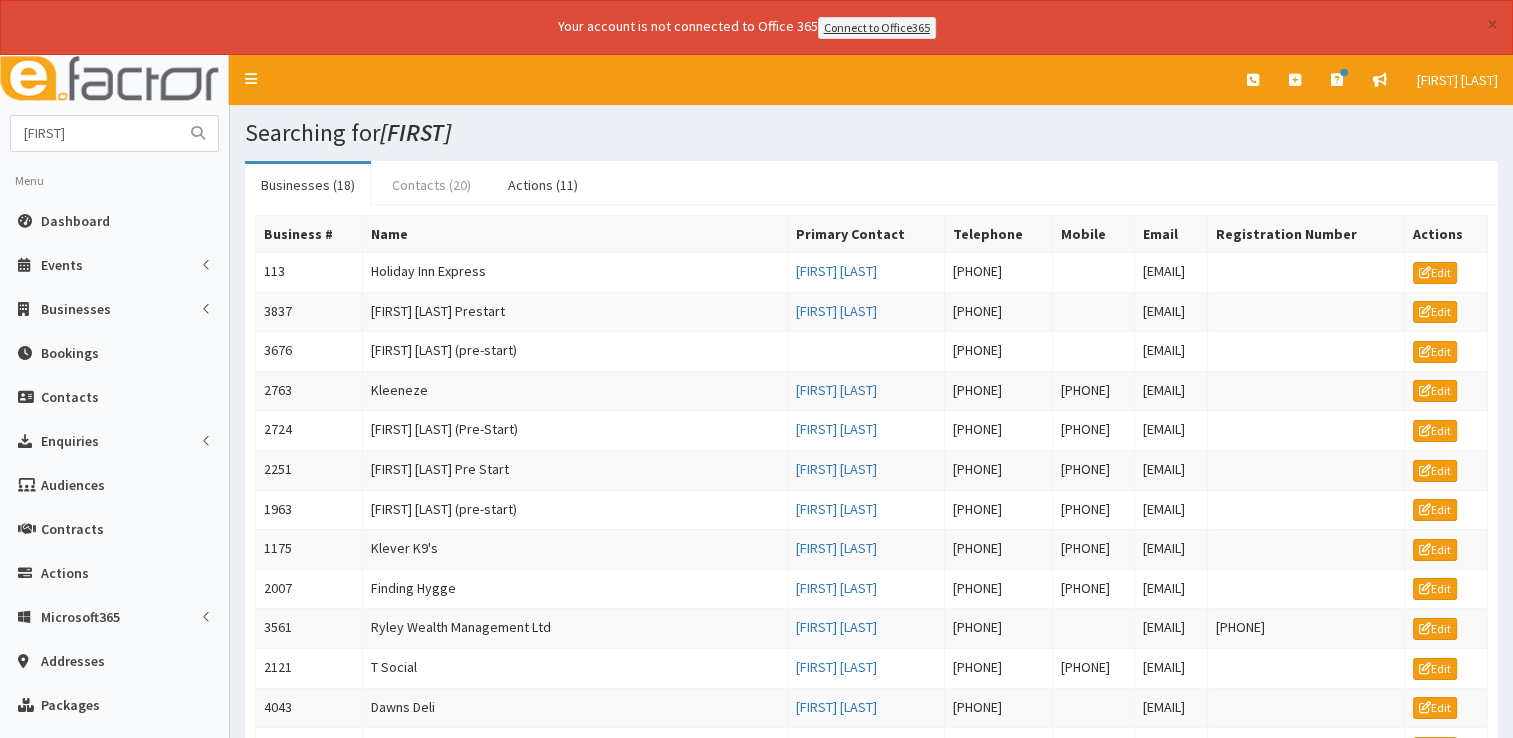 click on "Contacts (20)" at bounding box center [431, 185] 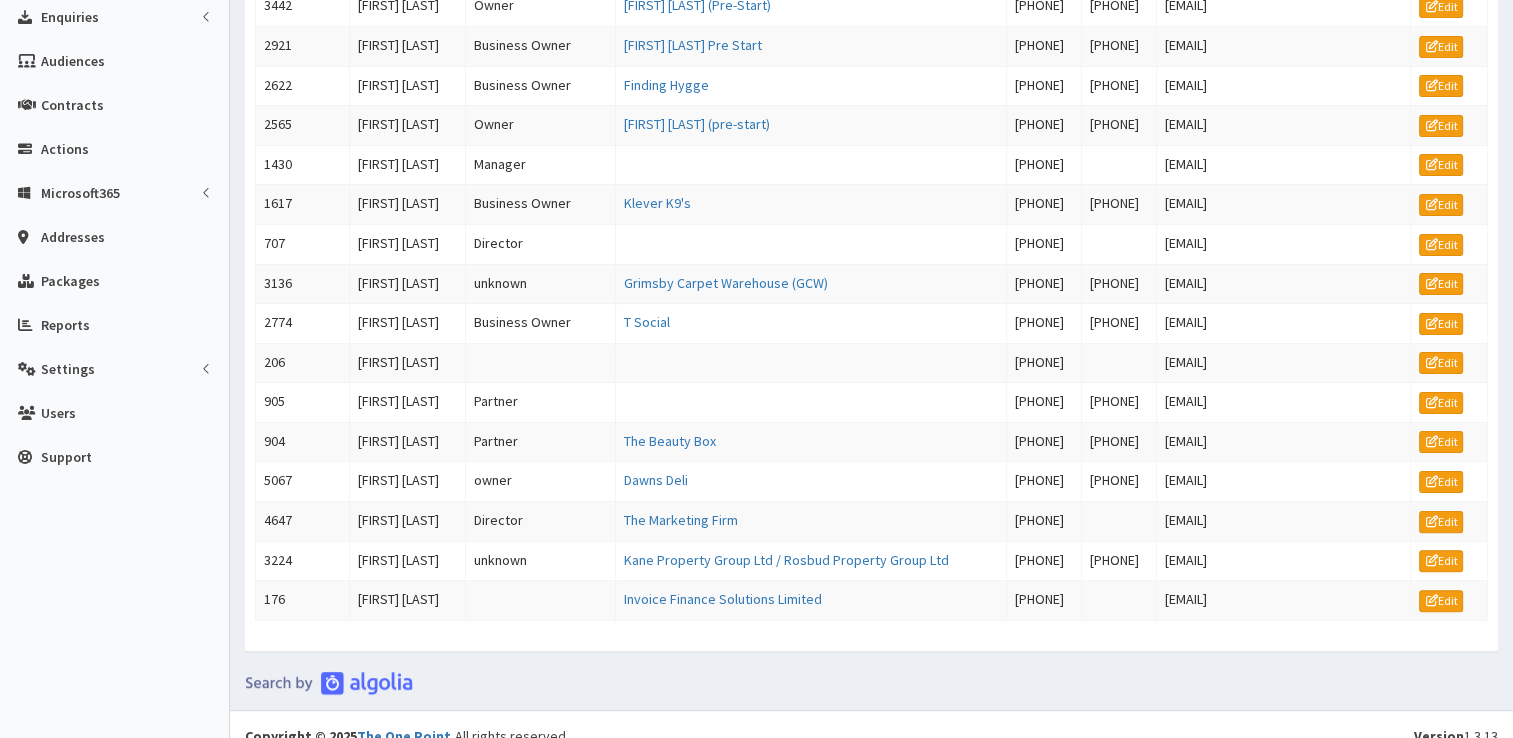 scroll, scrollTop: 0, scrollLeft: 0, axis: both 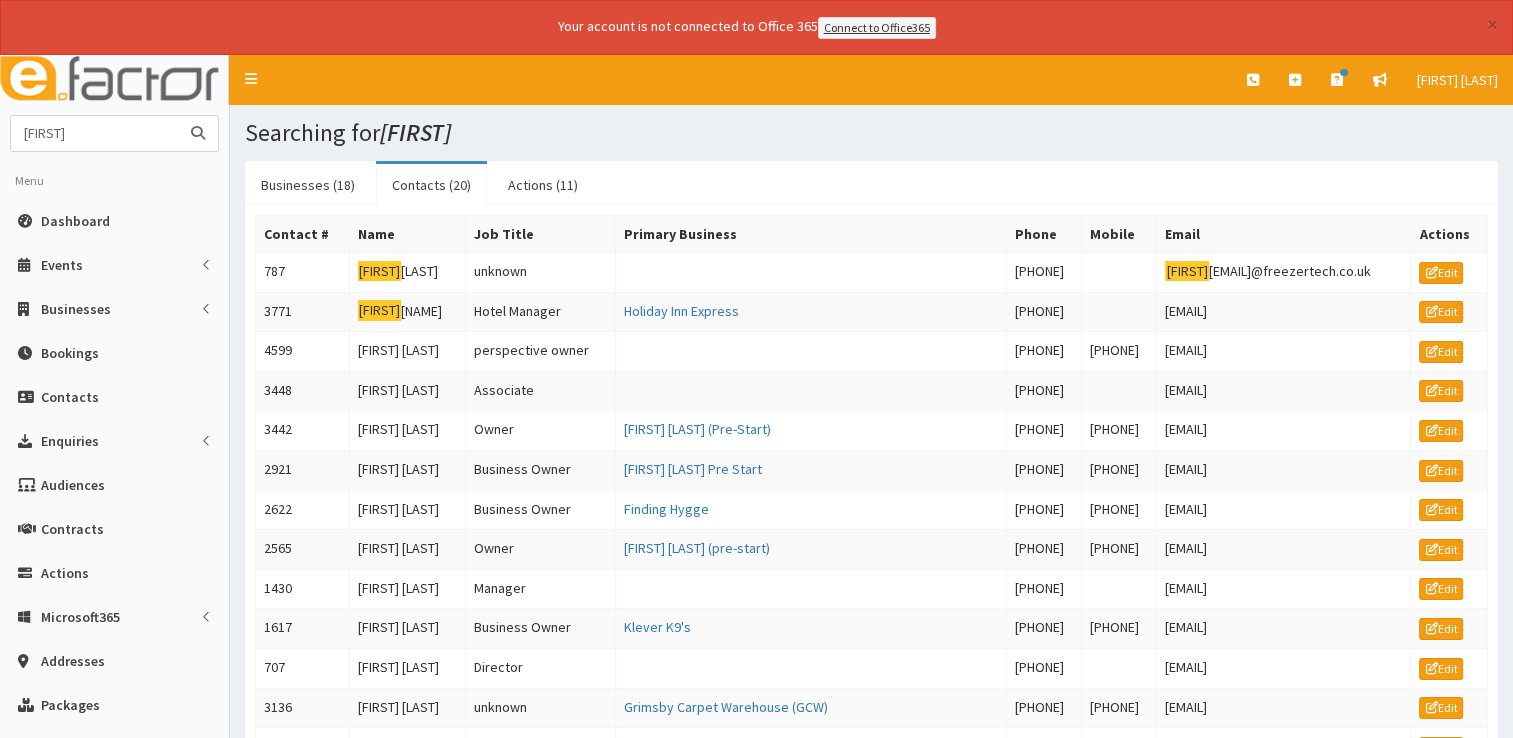 click on "[FIRST]" at bounding box center [95, 133] 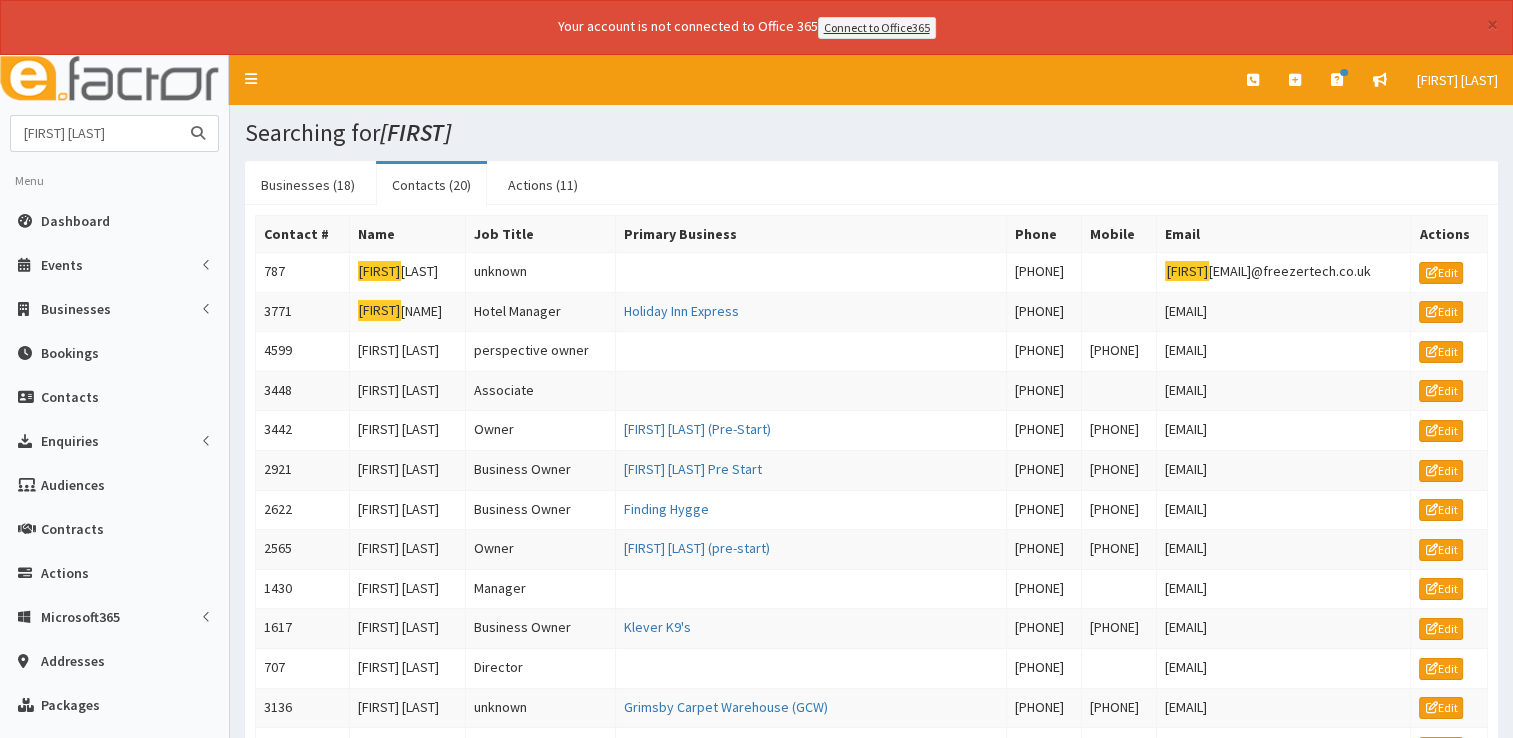 type on "[FIRST] [LAST]" 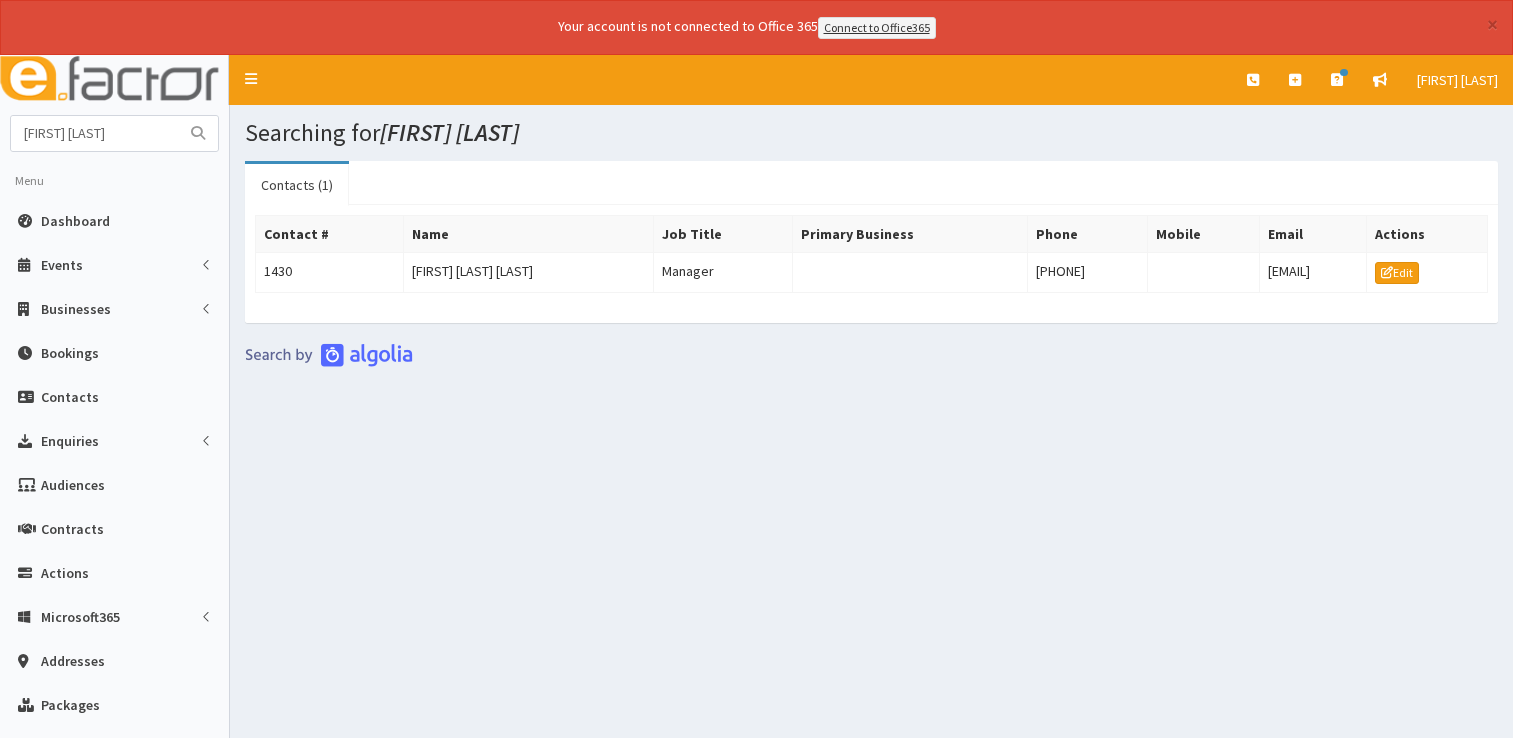 scroll, scrollTop: 0, scrollLeft: 0, axis: both 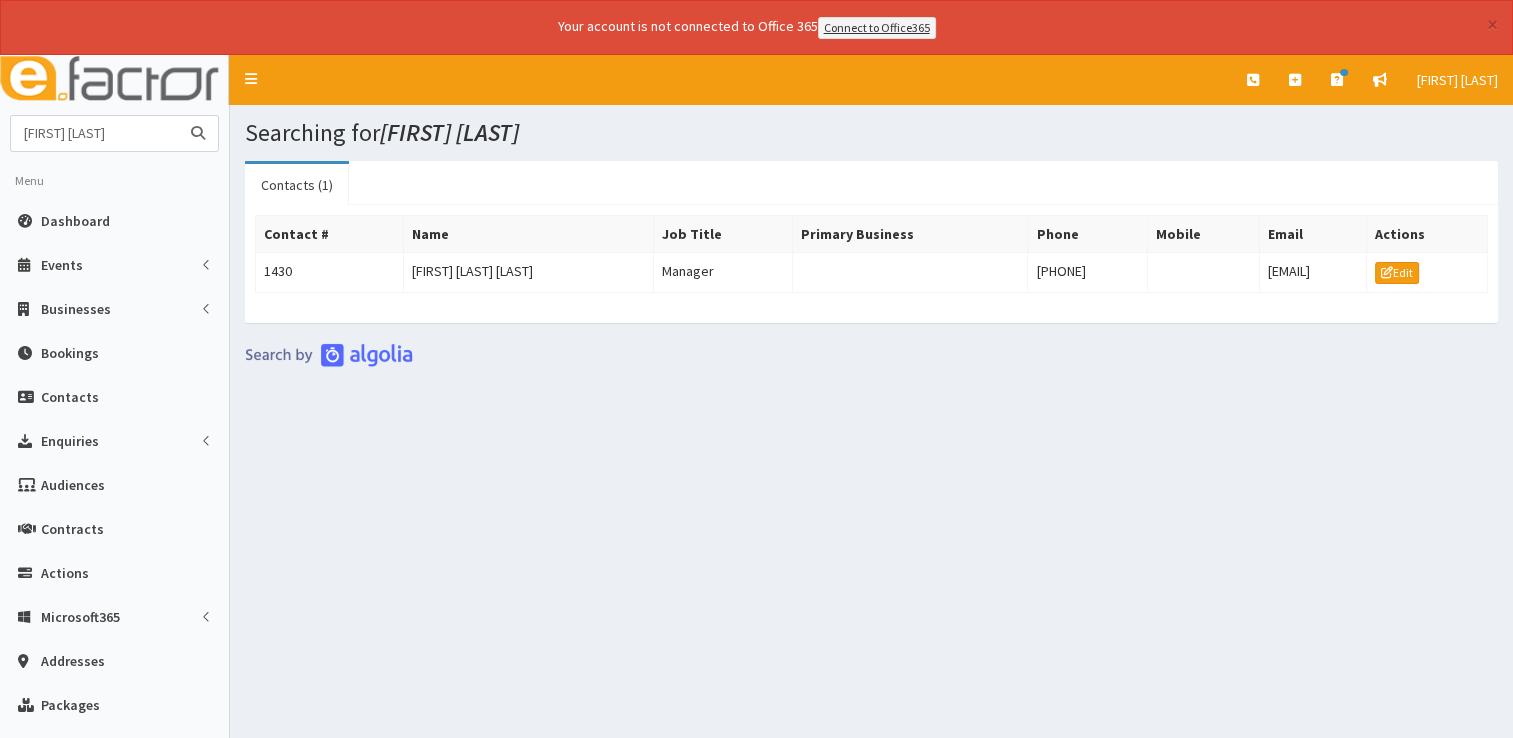 drag, startPoint x: 96, startPoint y: 124, endPoint x: -4, endPoint y: 125, distance: 100.005 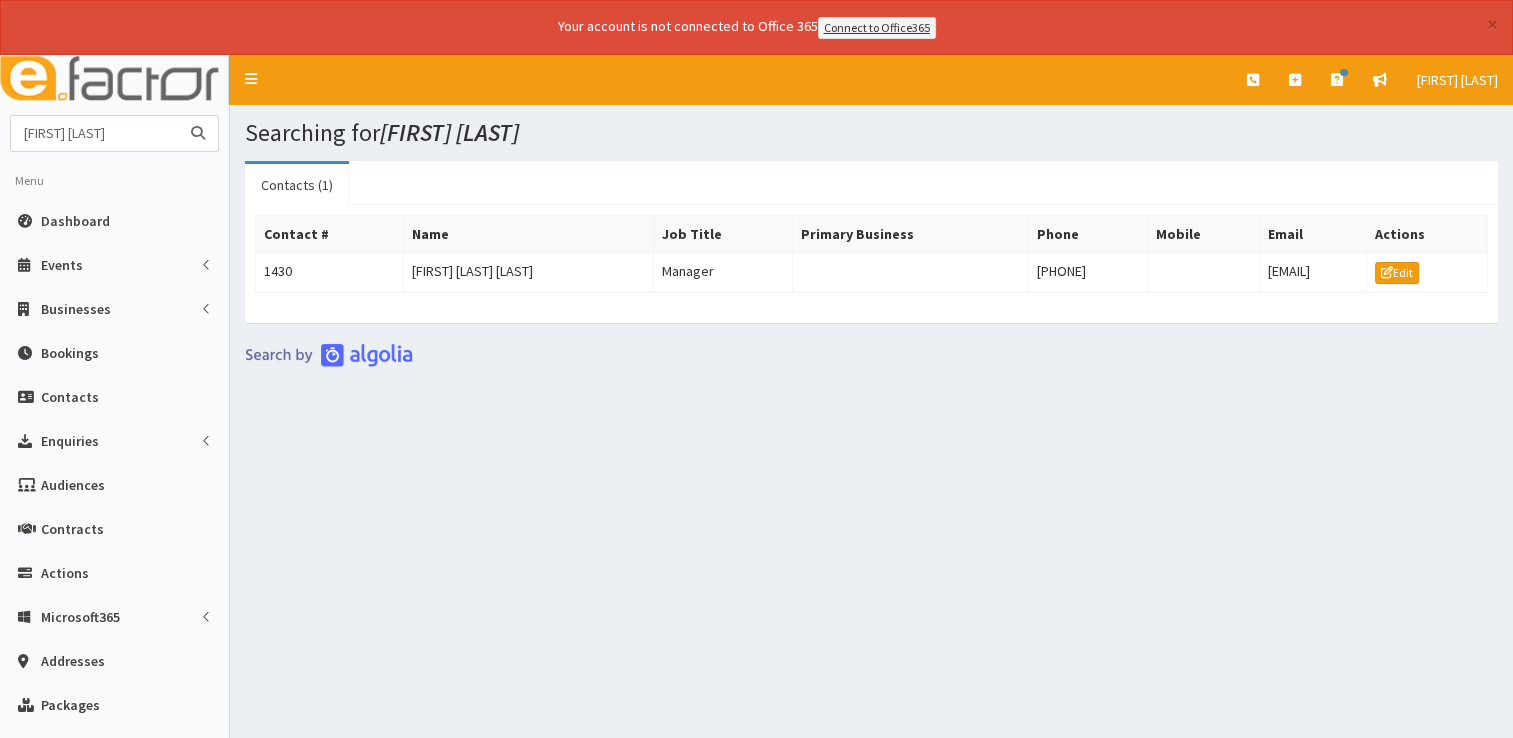 click on "×
Your account is not connected to Office 365
Connect to Office365
E
Toggle navigation
Quick Create
Create Business    Create Booking" at bounding box center (756, 471) 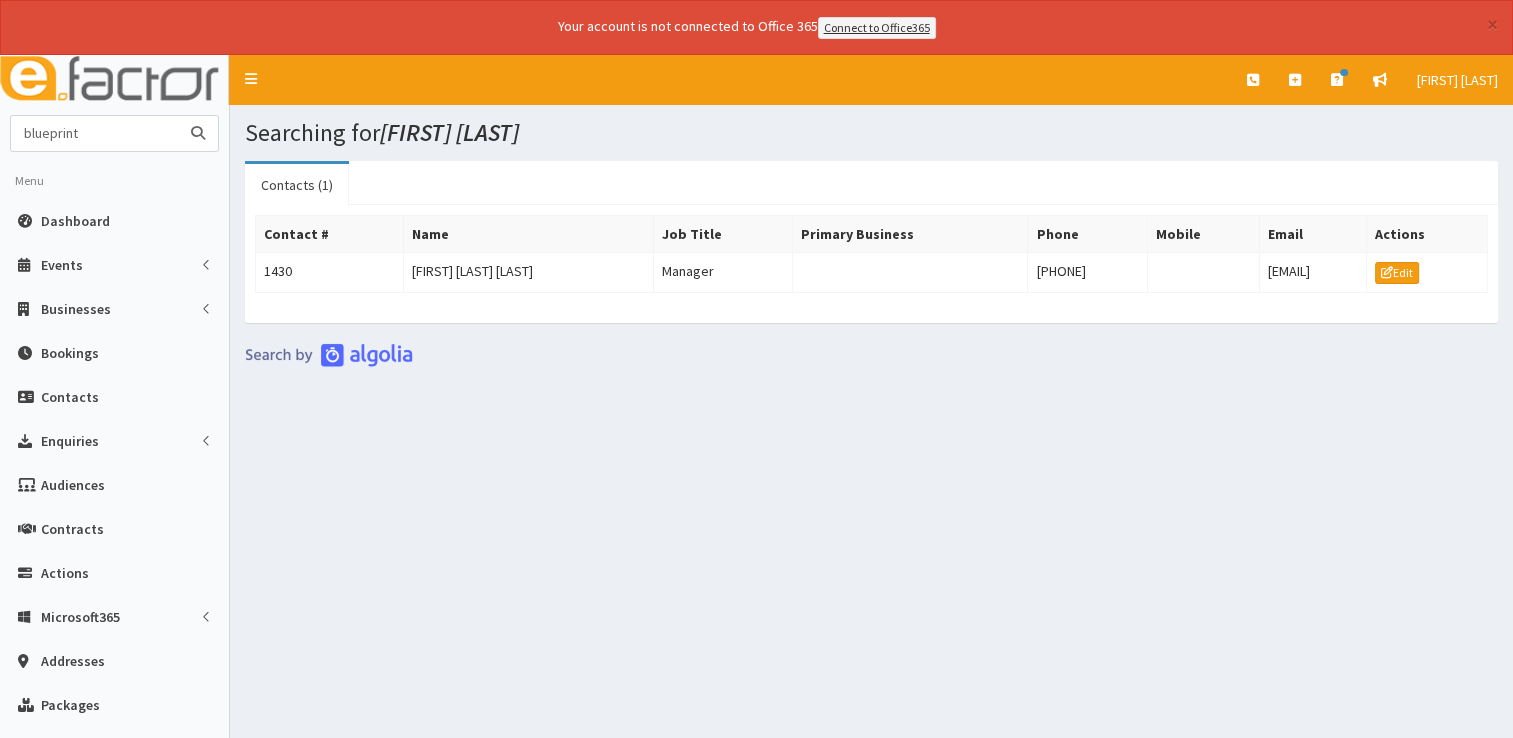type on "blueprint" 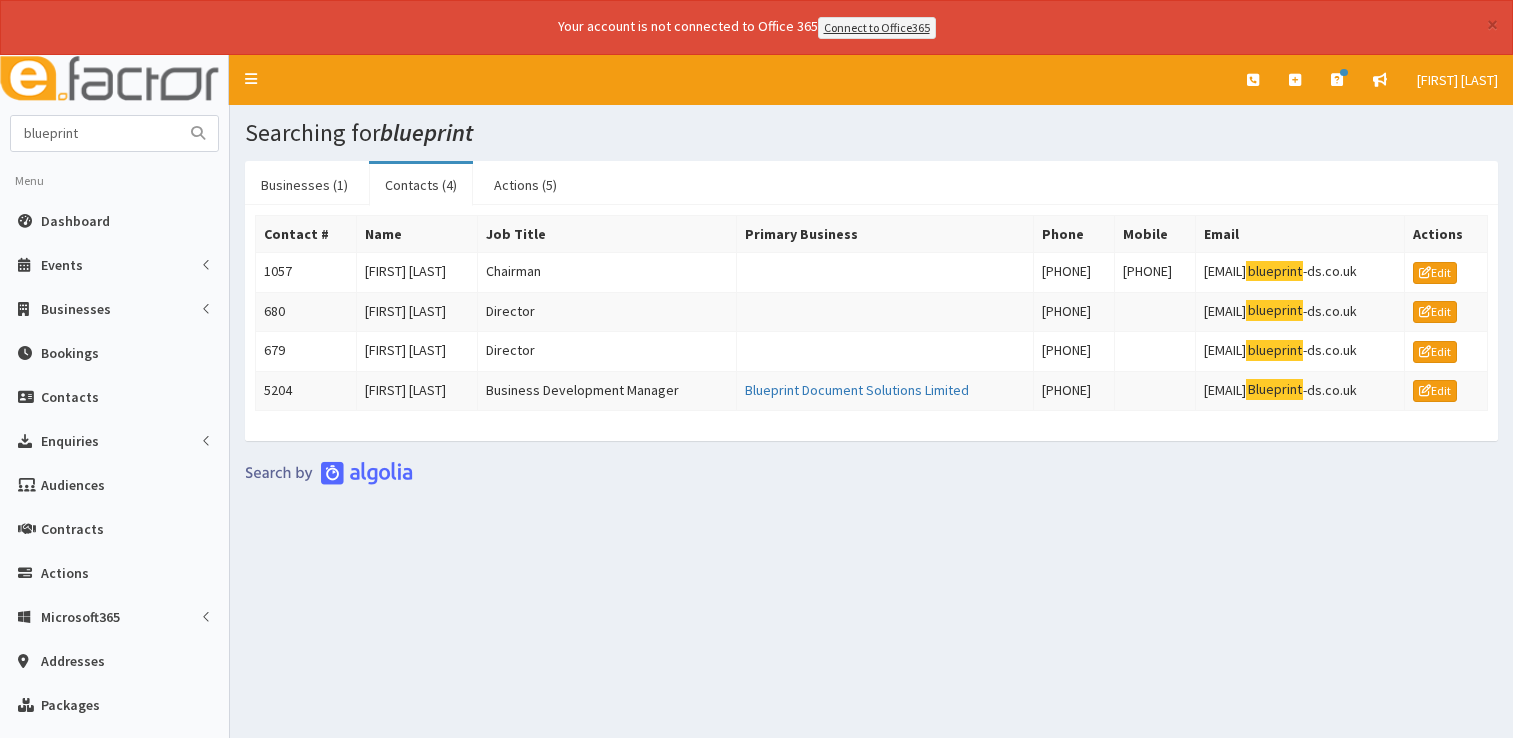 scroll, scrollTop: 0, scrollLeft: 0, axis: both 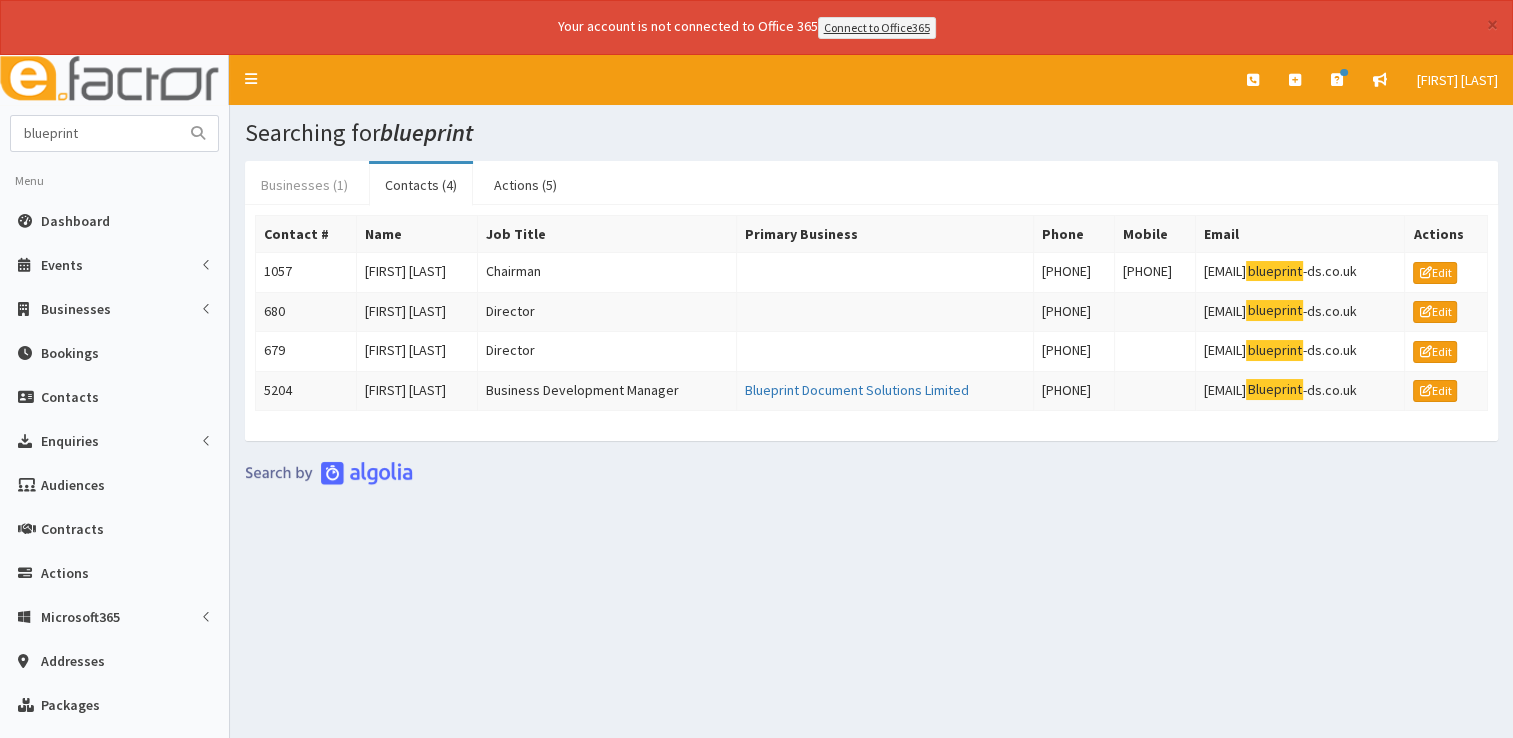 click on "Businesses (1)" at bounding box center (304, 185) 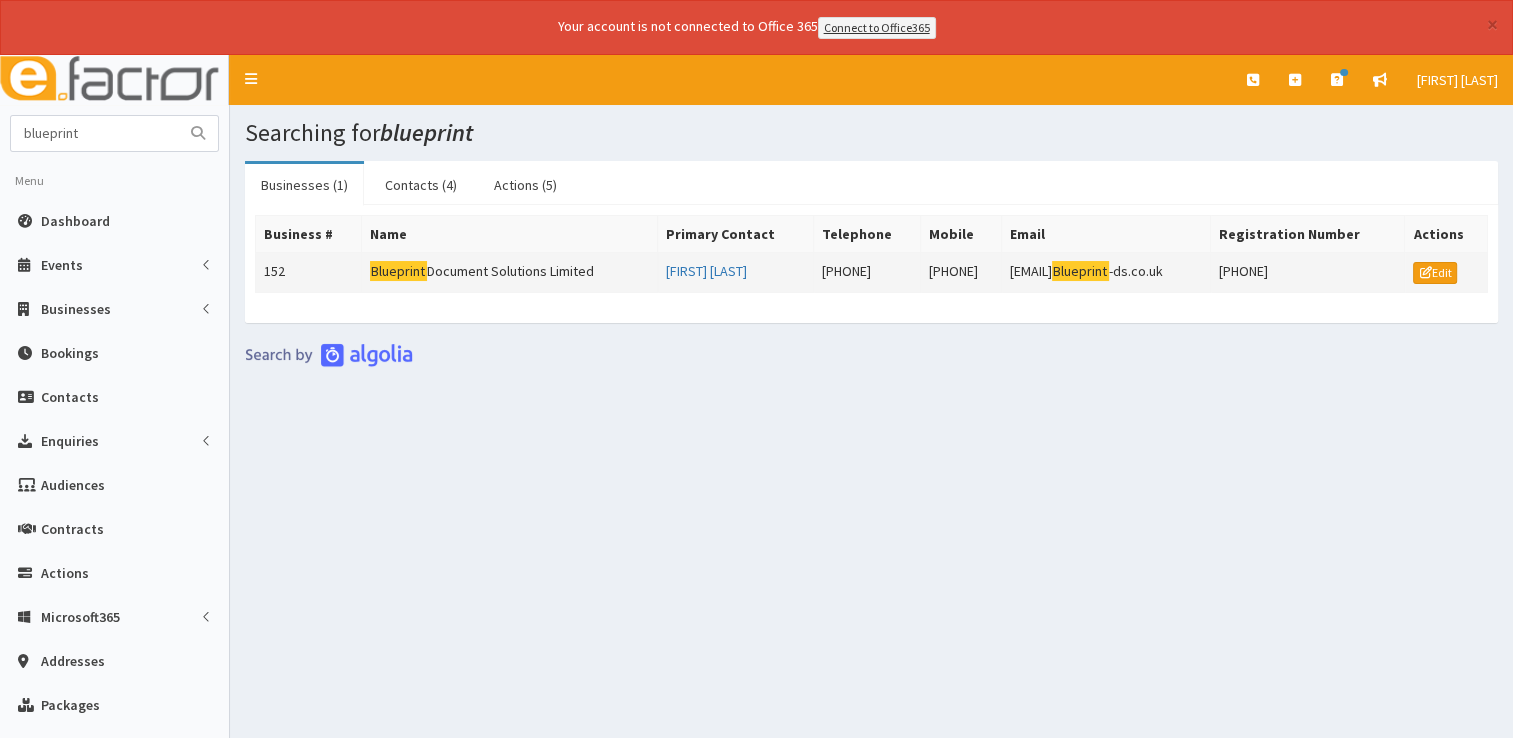 click on "Blueprint  Document Solutions  Limited" at bounding box center (509, 272) 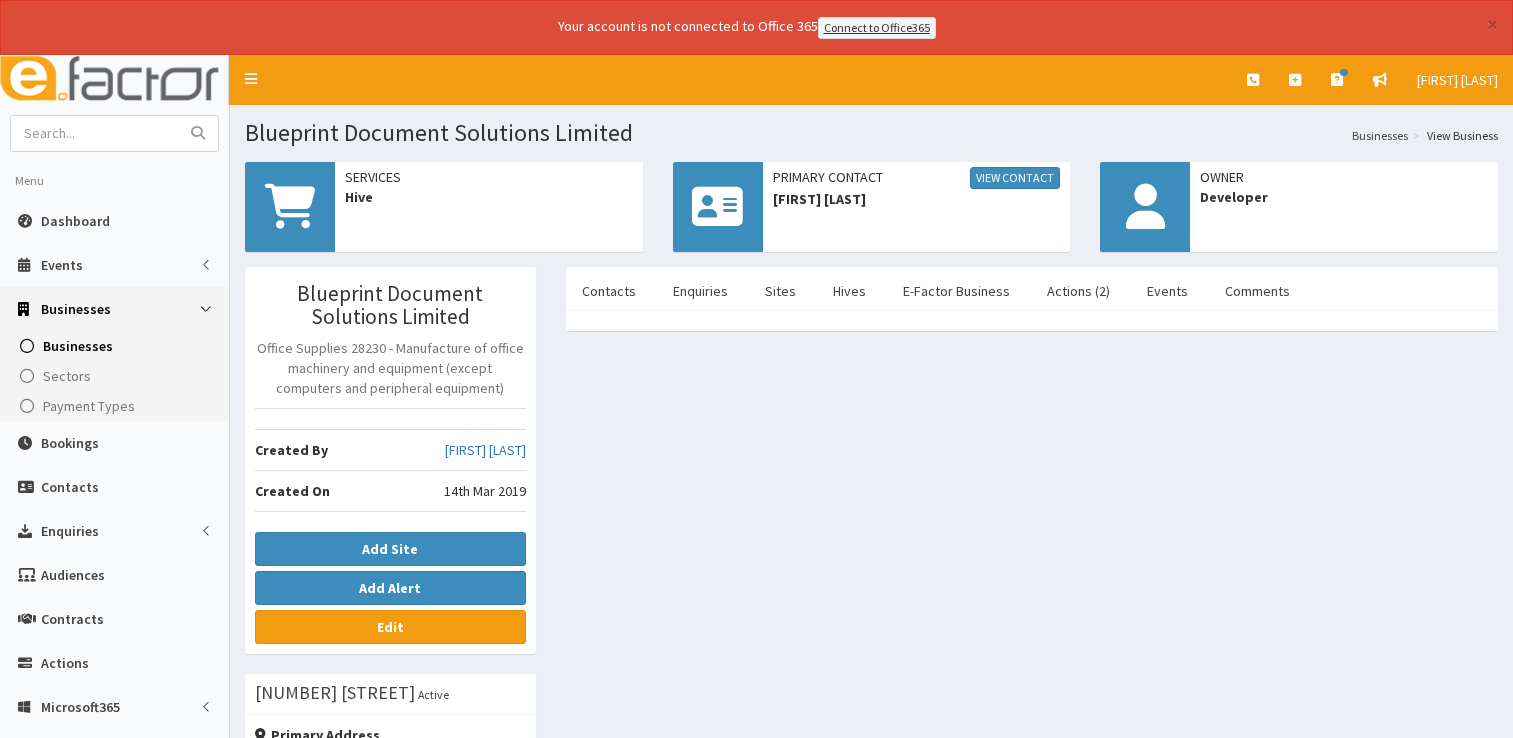 scroll, scrollTop: 0, scrollLeft: 0, axis: both 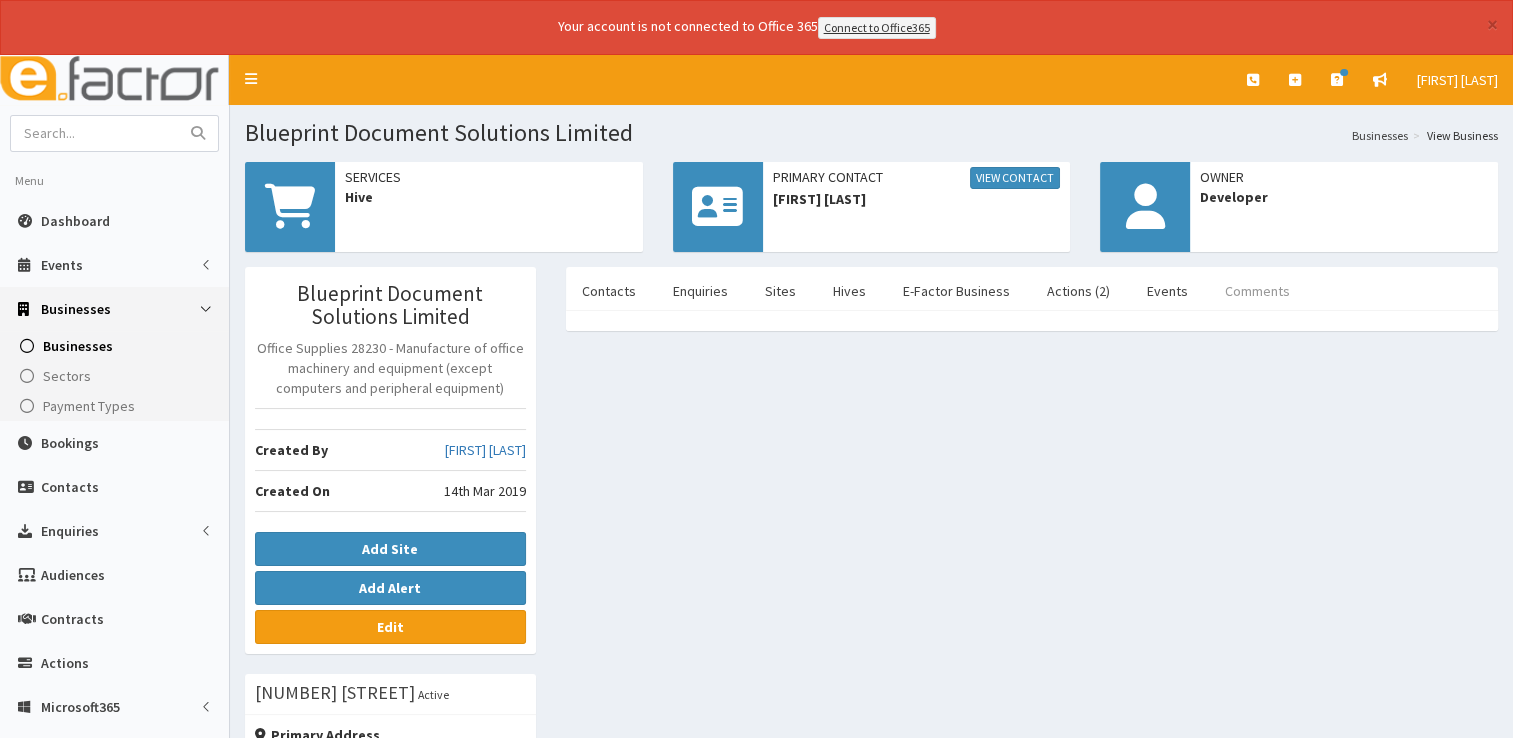click on "Comments" at bounding box center [1257, 291] 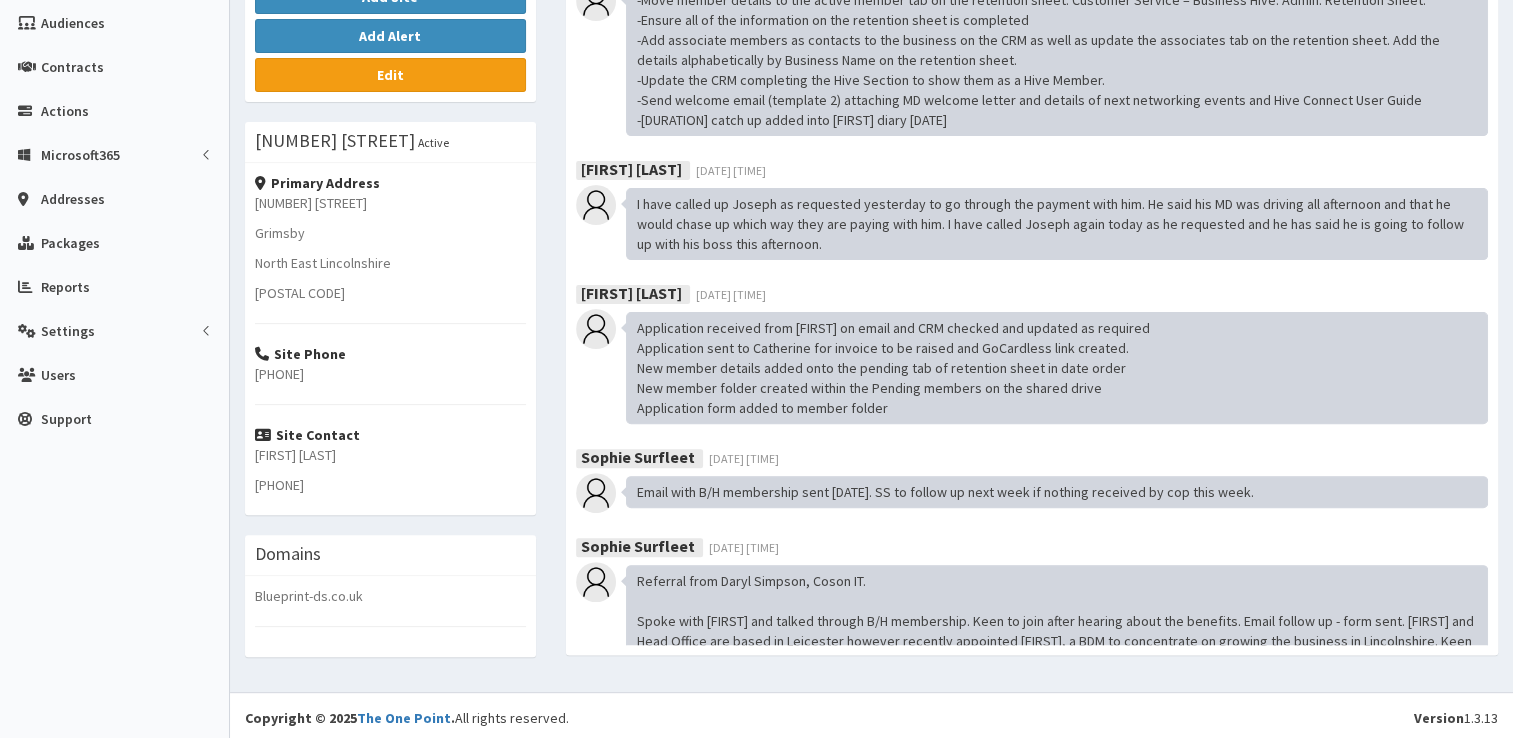 scroll, scrollTop: 553, scrollLeft: 0, axis: vertical 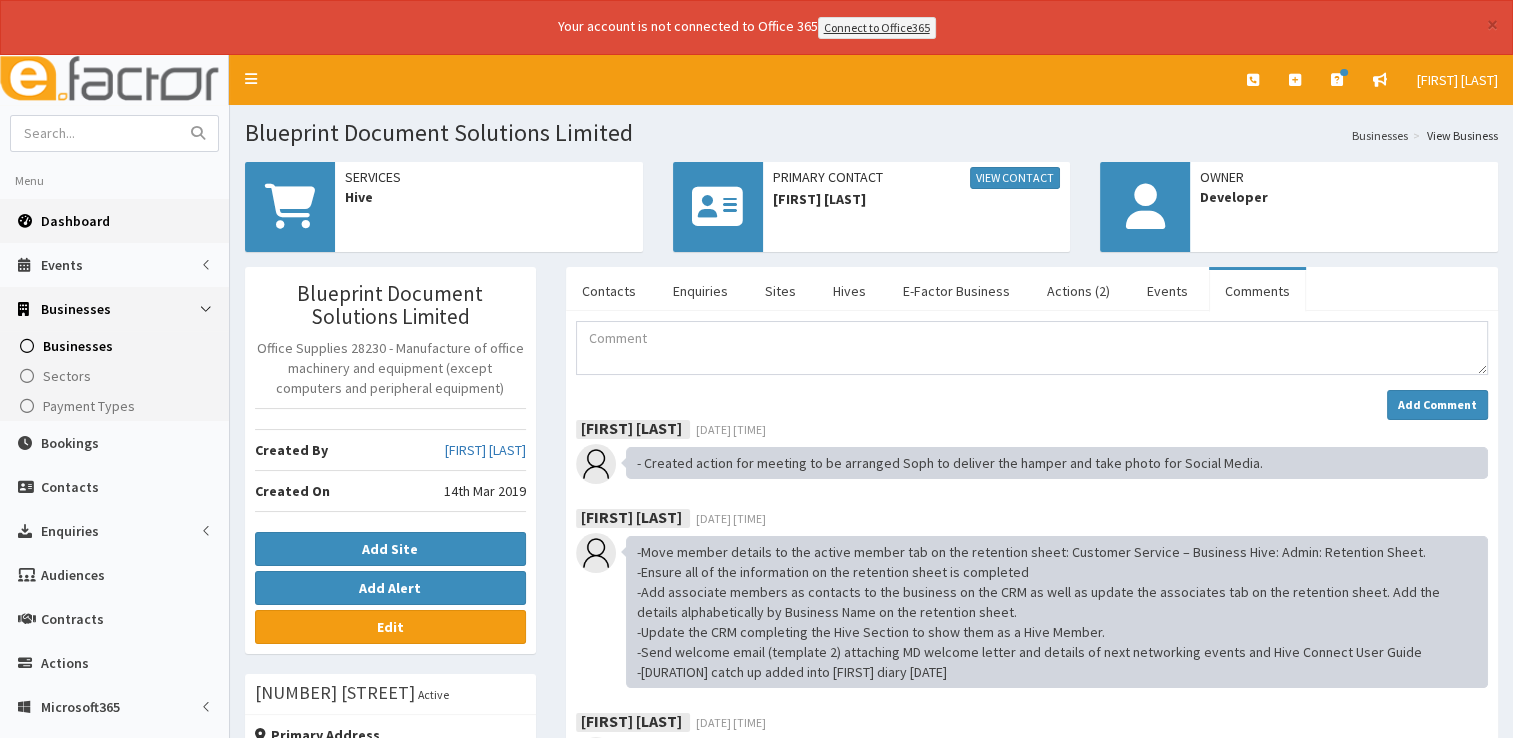 click on "Dashboard" at bounding box center (75, 221) 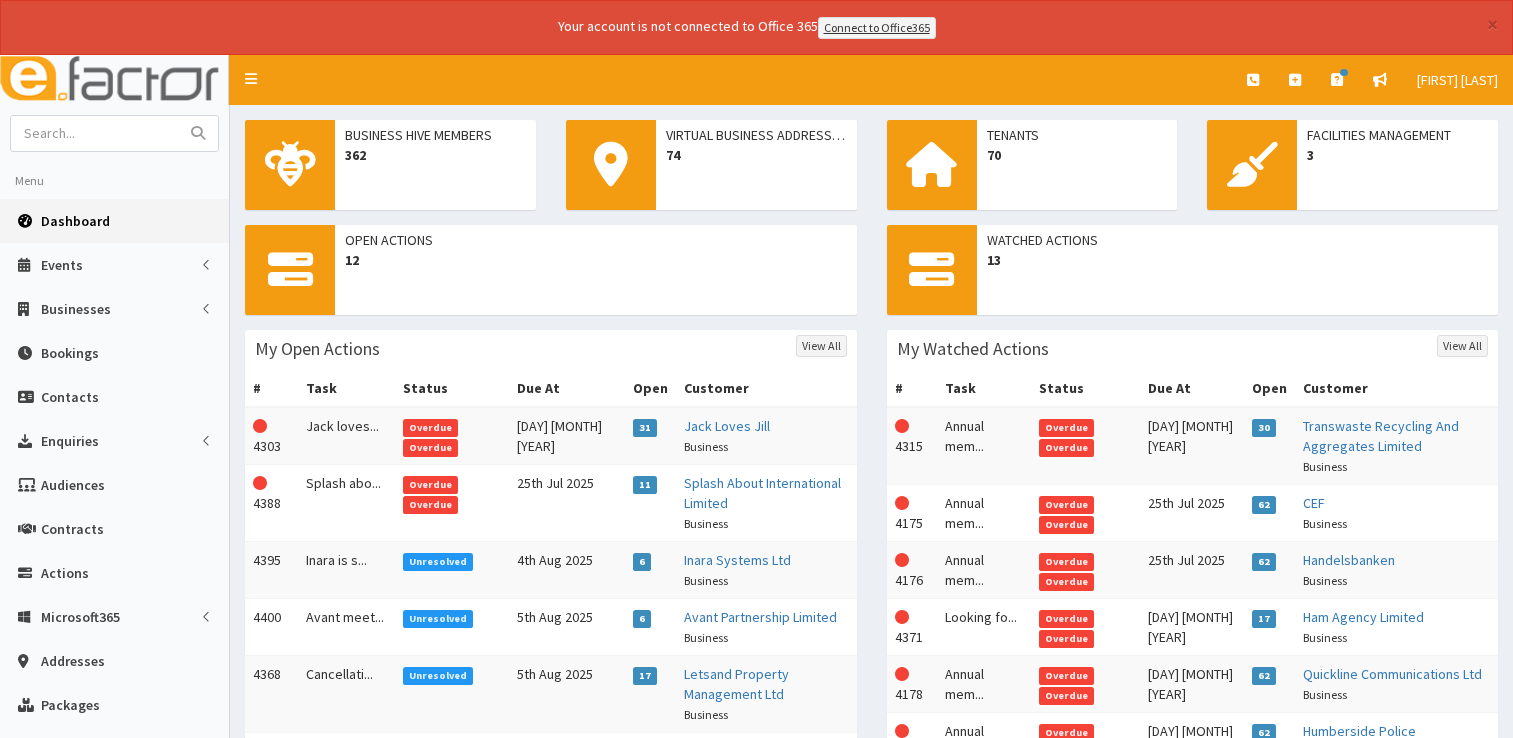 scroll, scrollTop: 0, scrollLeft: 0, axis: both 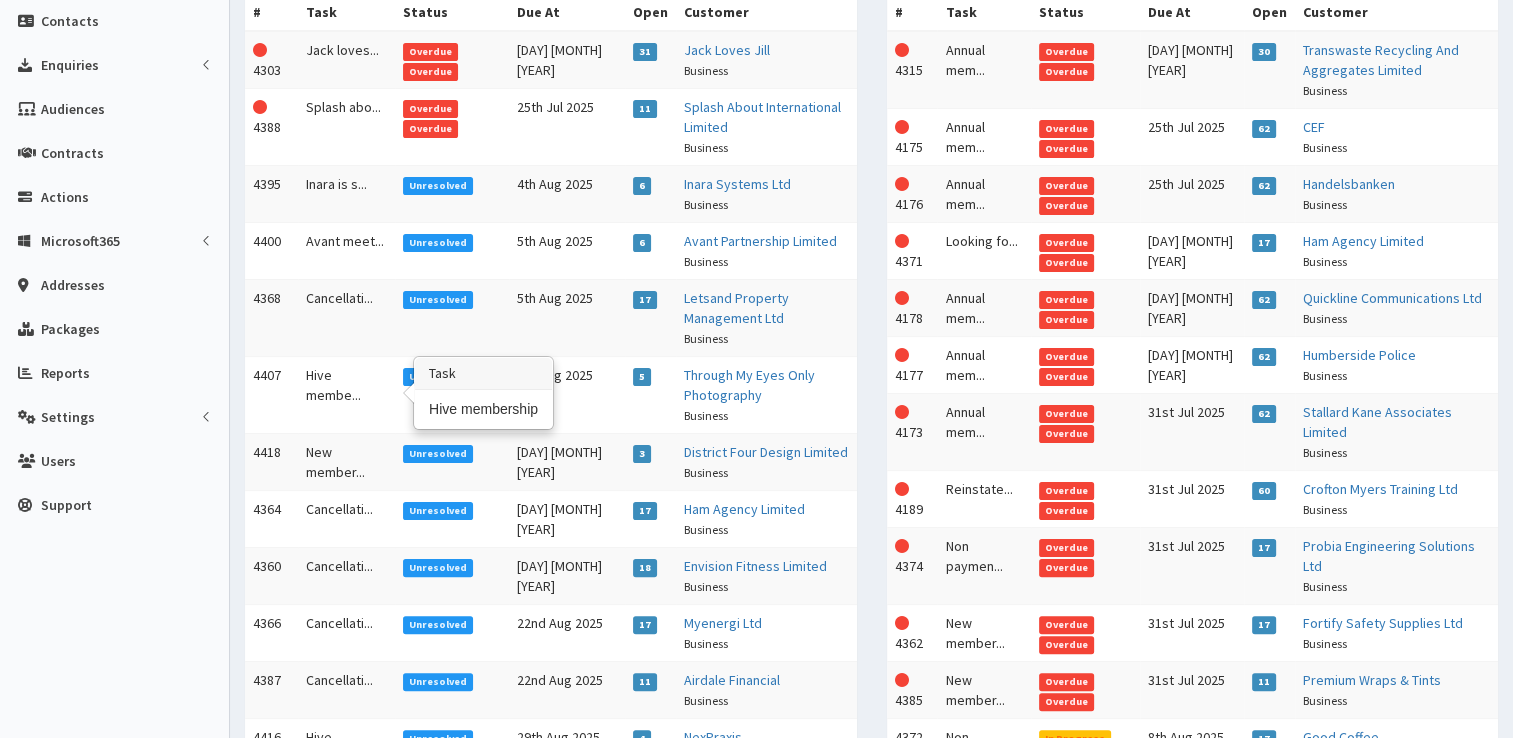 click on "Hive membe..." at bounding box center (346, 394) 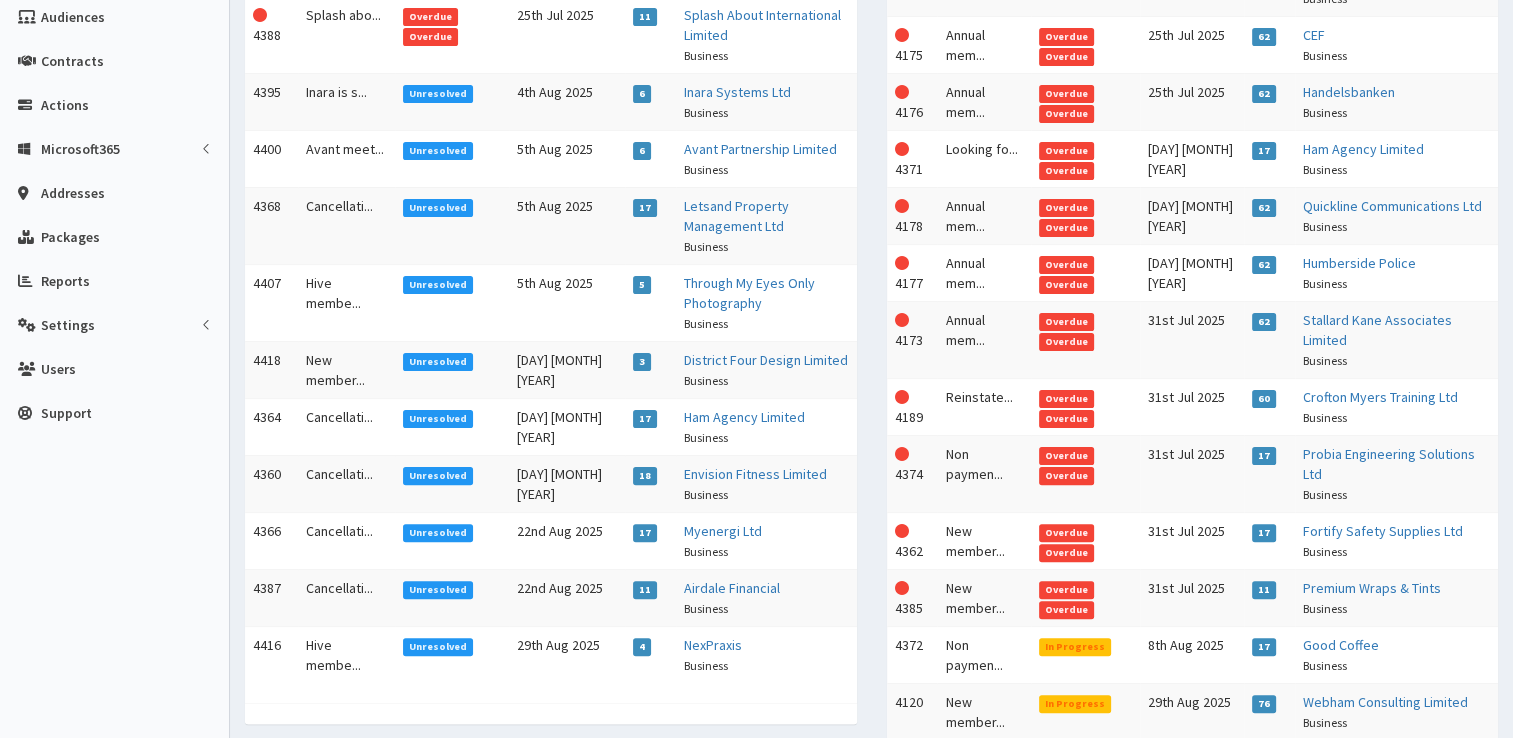 scroll, scrollTop: 475, scrollLeft: 0, axis: vertical 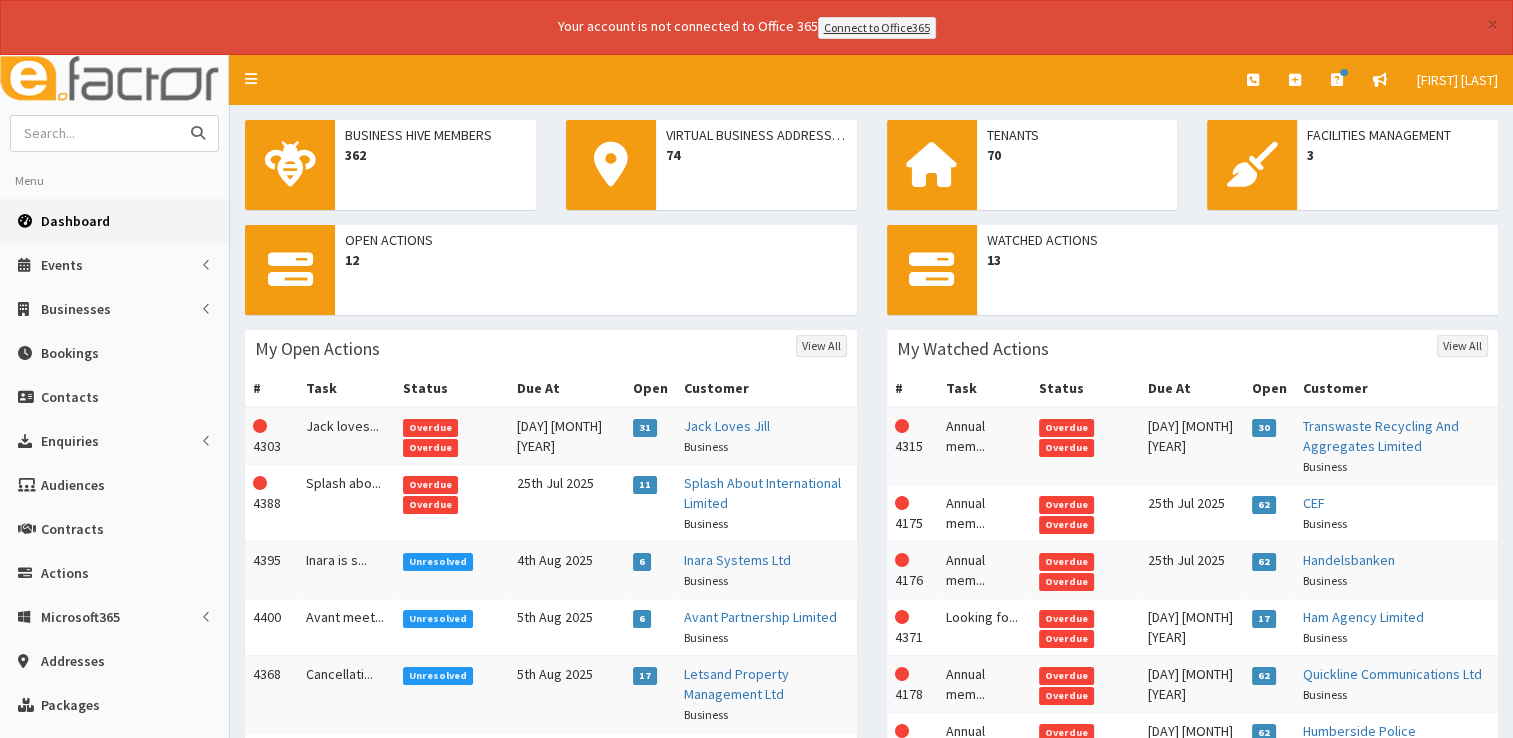 click at bounding box center (95, 133) 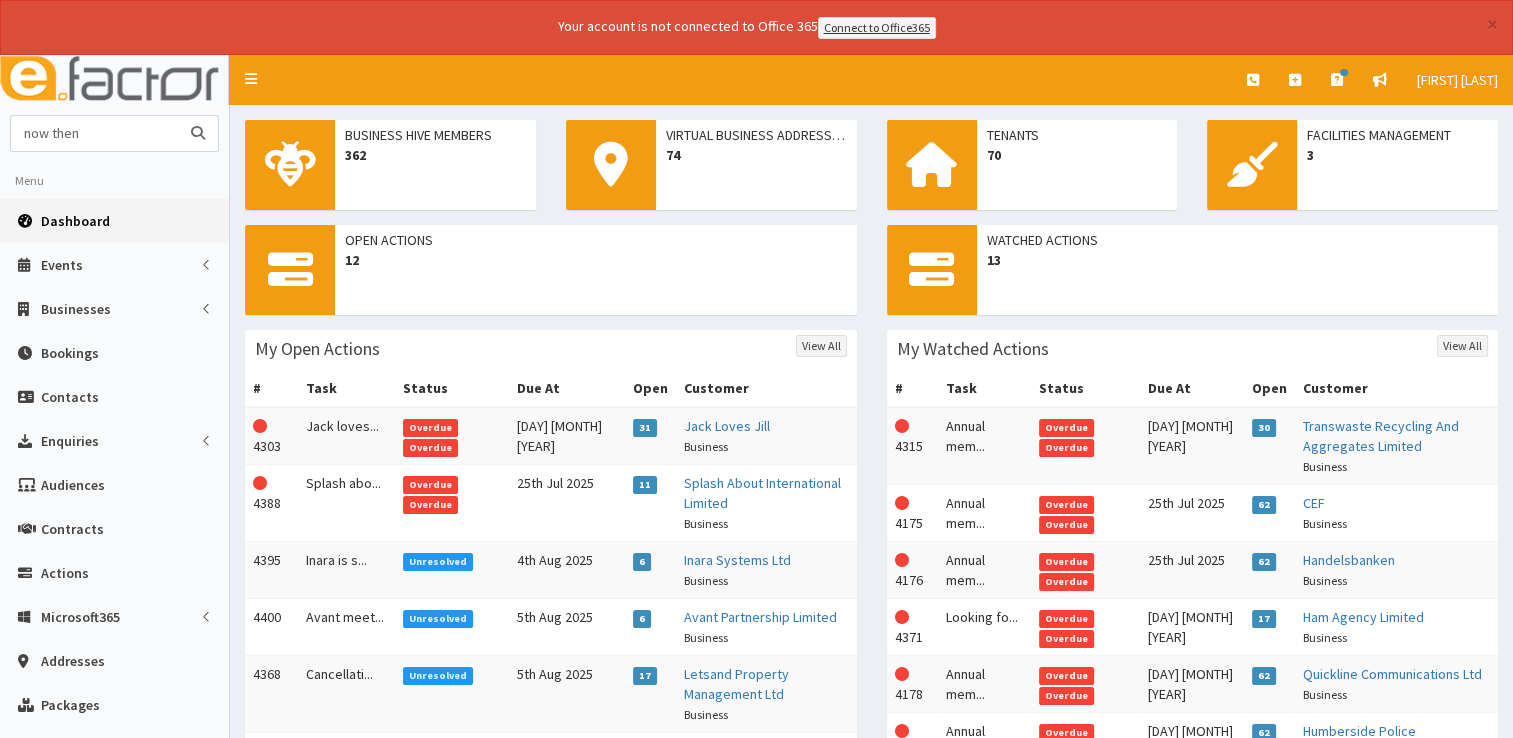type on "now then" 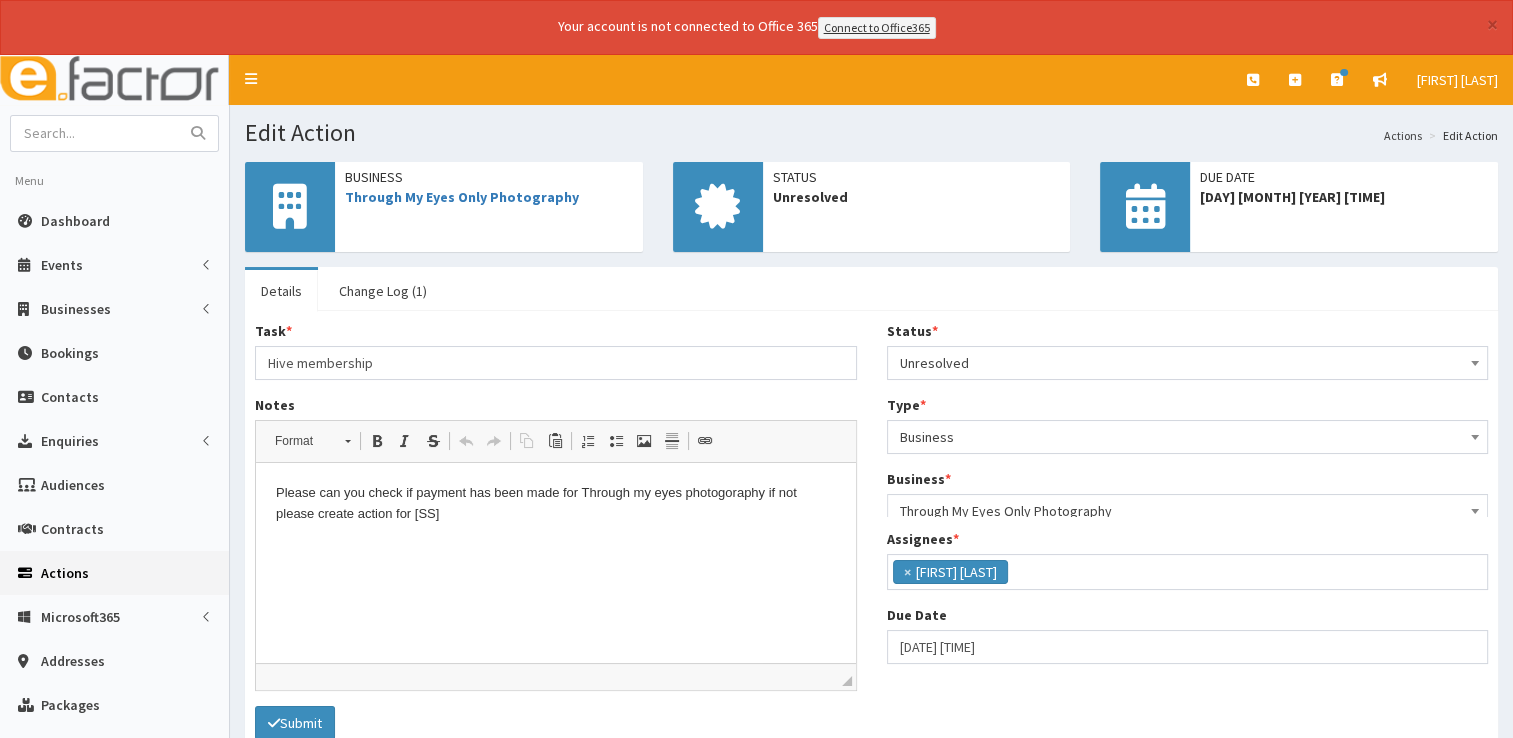 scroll, scrollTop: 0, scrollLeft: 0, axis: both 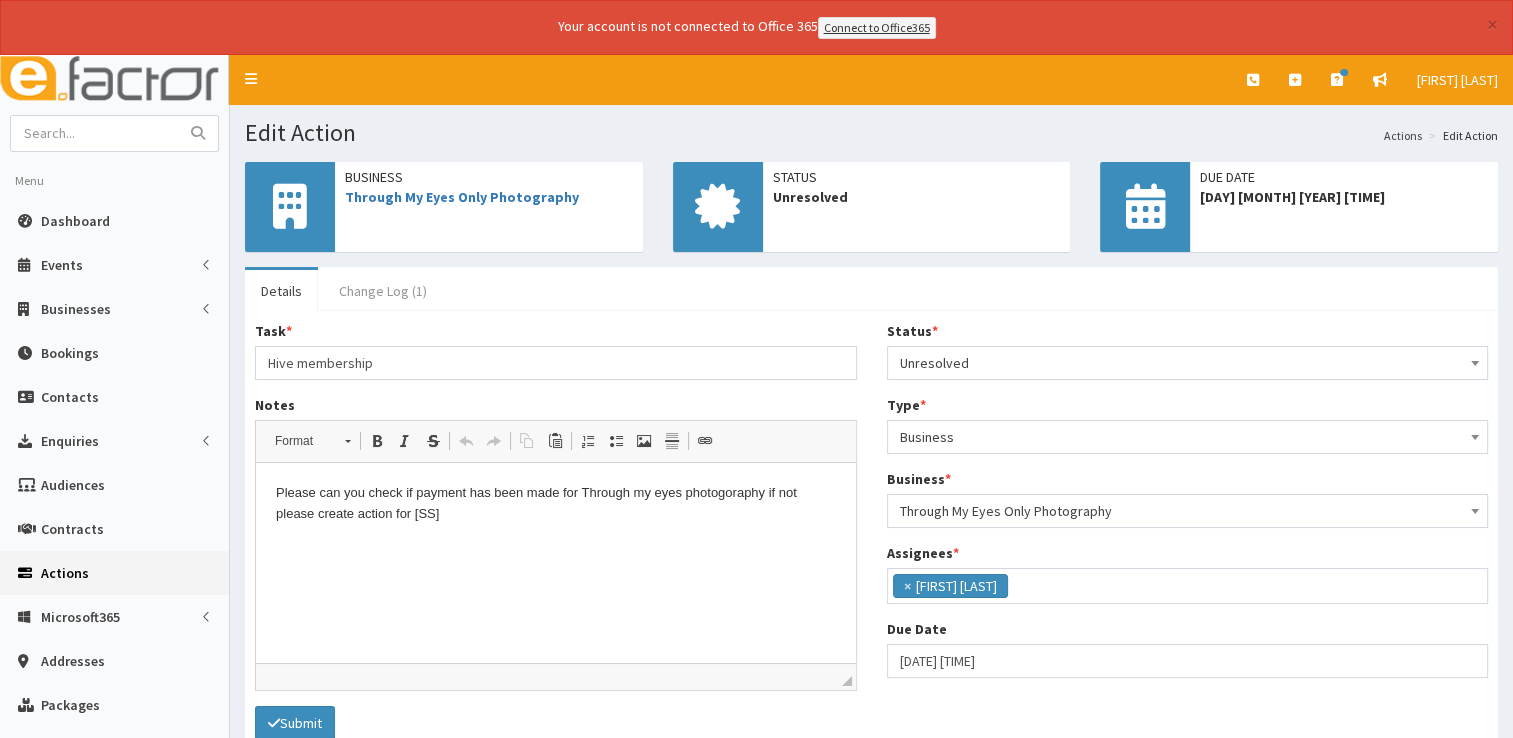 click on "Change Log (1)" at bounding box center [383, 291] 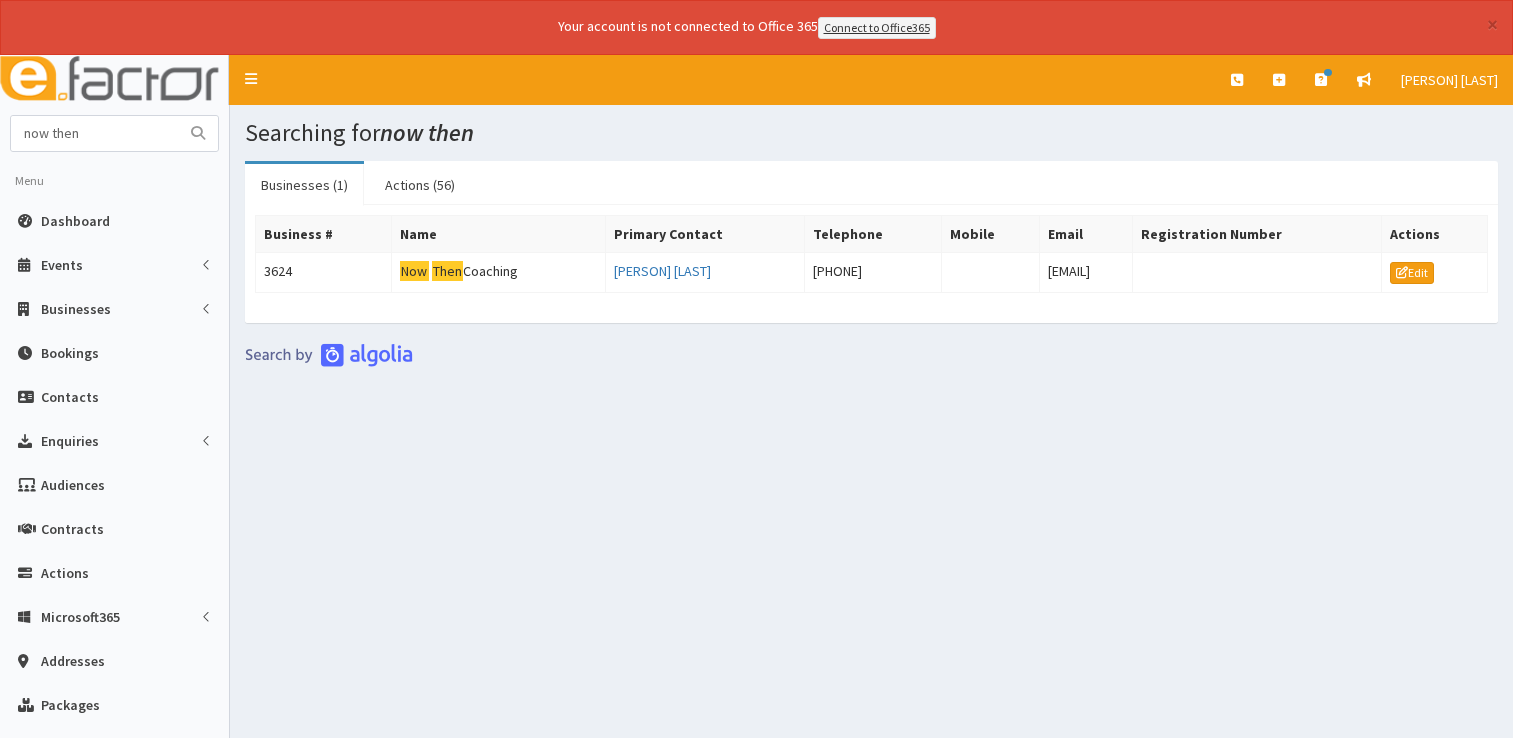 scroll, scrollTop: 0, scrollLeft: 0, axis: both 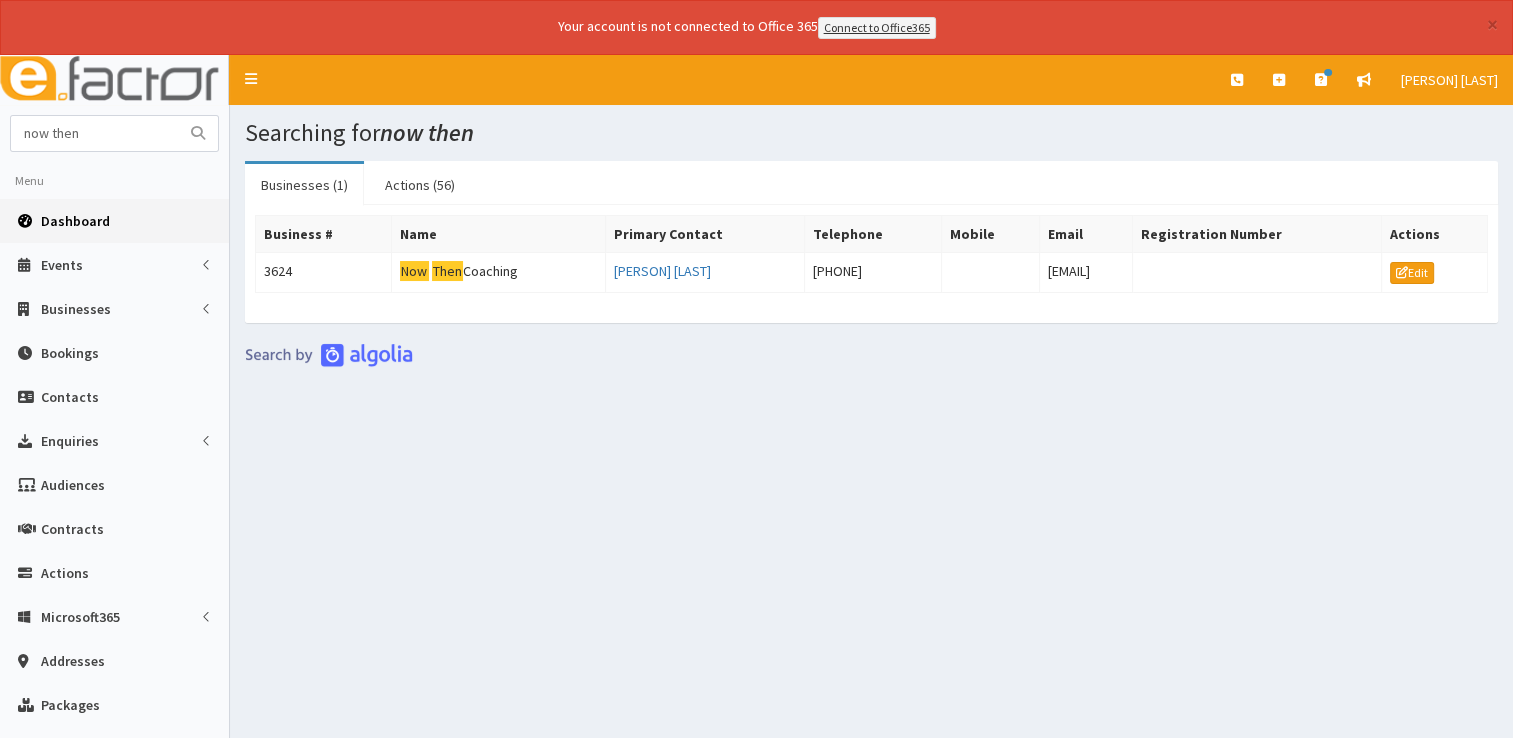 click on "Dashboard" at bounding box center [75, 221] 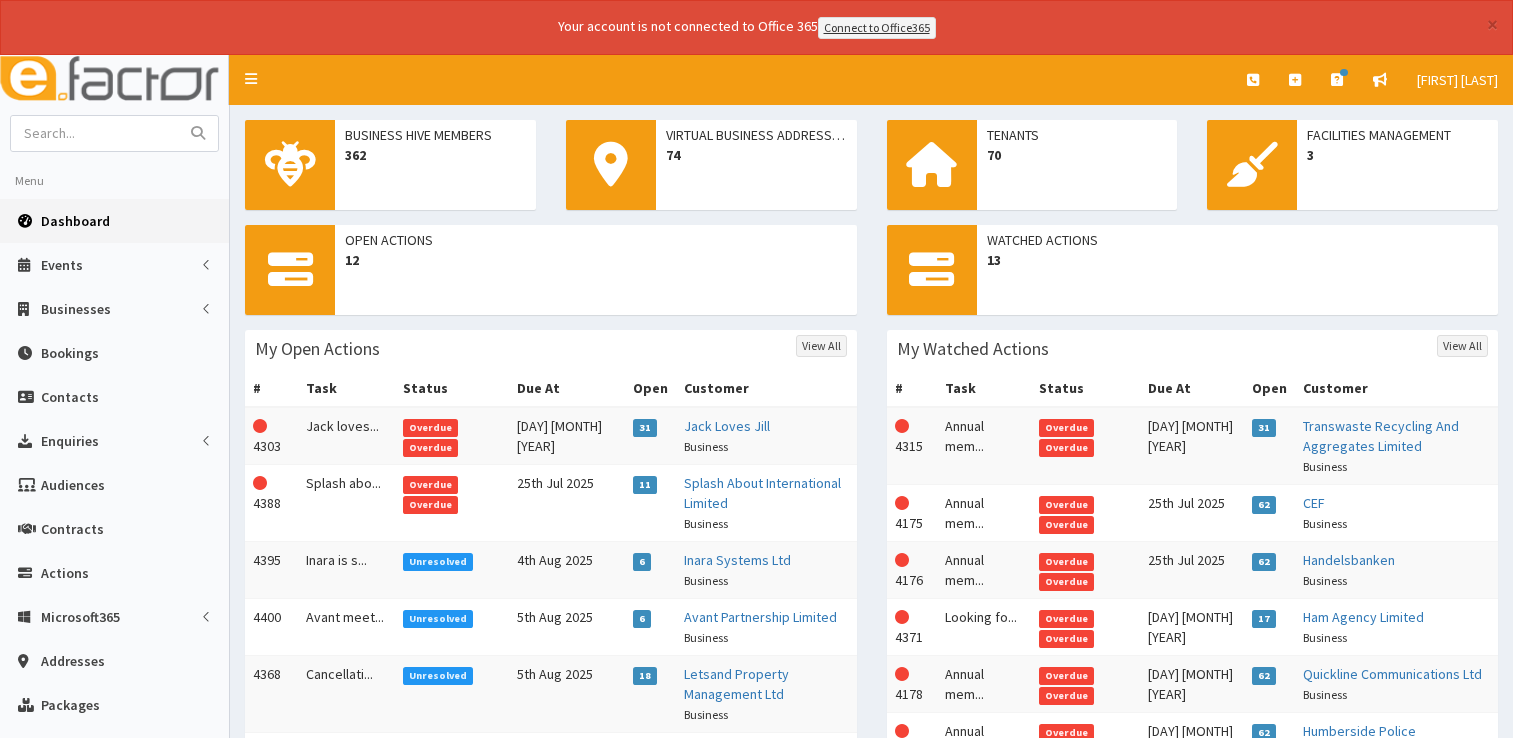 scroll, scrollTop: 0, scrollLeft: 0, axis: both 